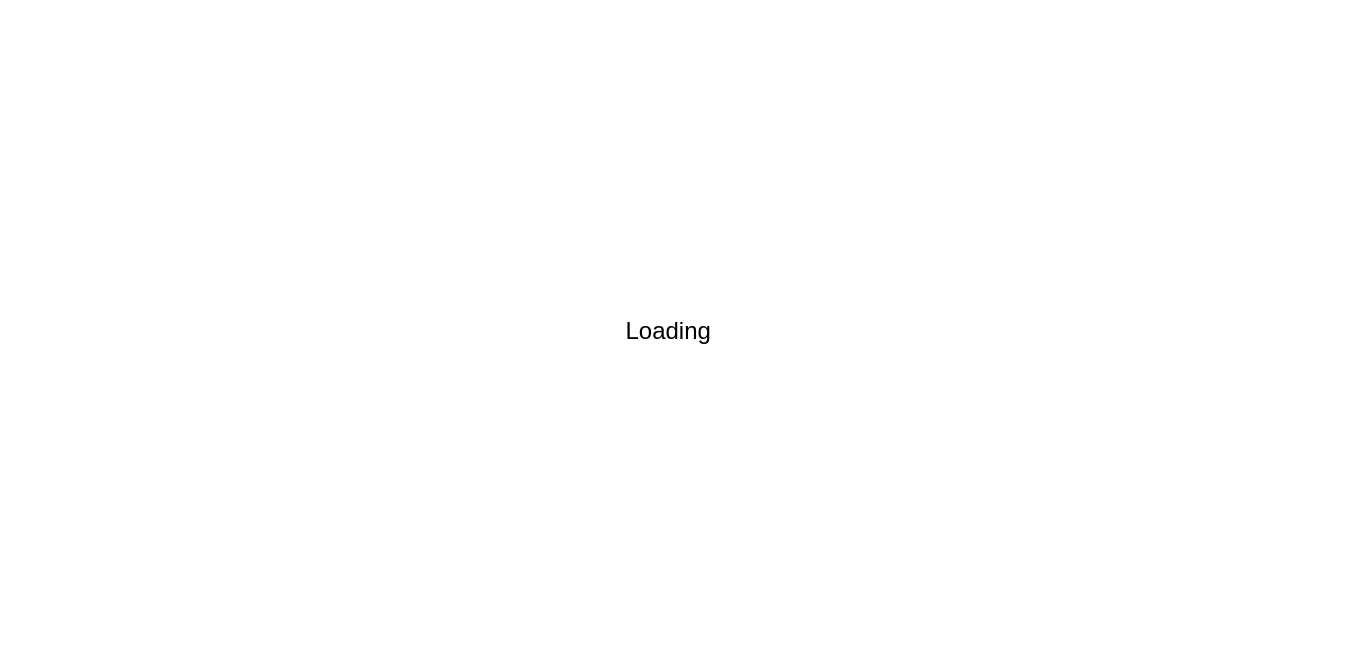scroll, scrollTop: 0, scrollLeft: 0, axis: both 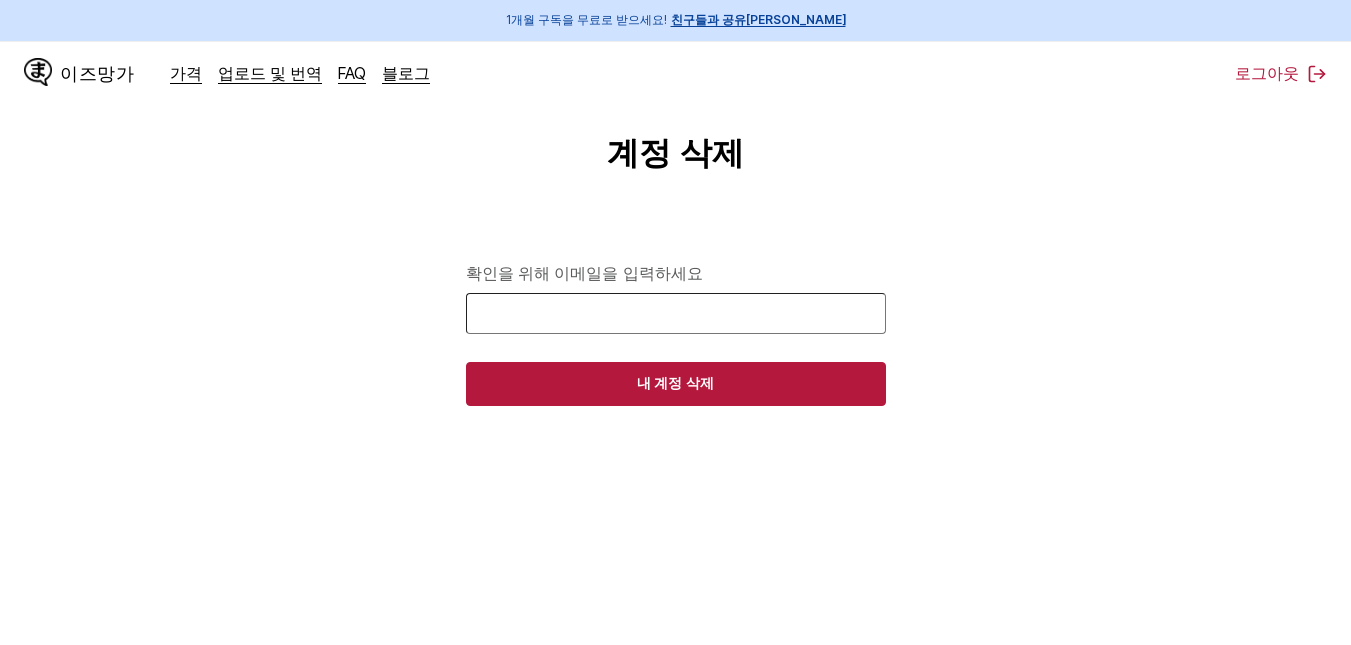 click on "확인을 위해 이메일을 입력하세요" at bounding box center (676, 313) 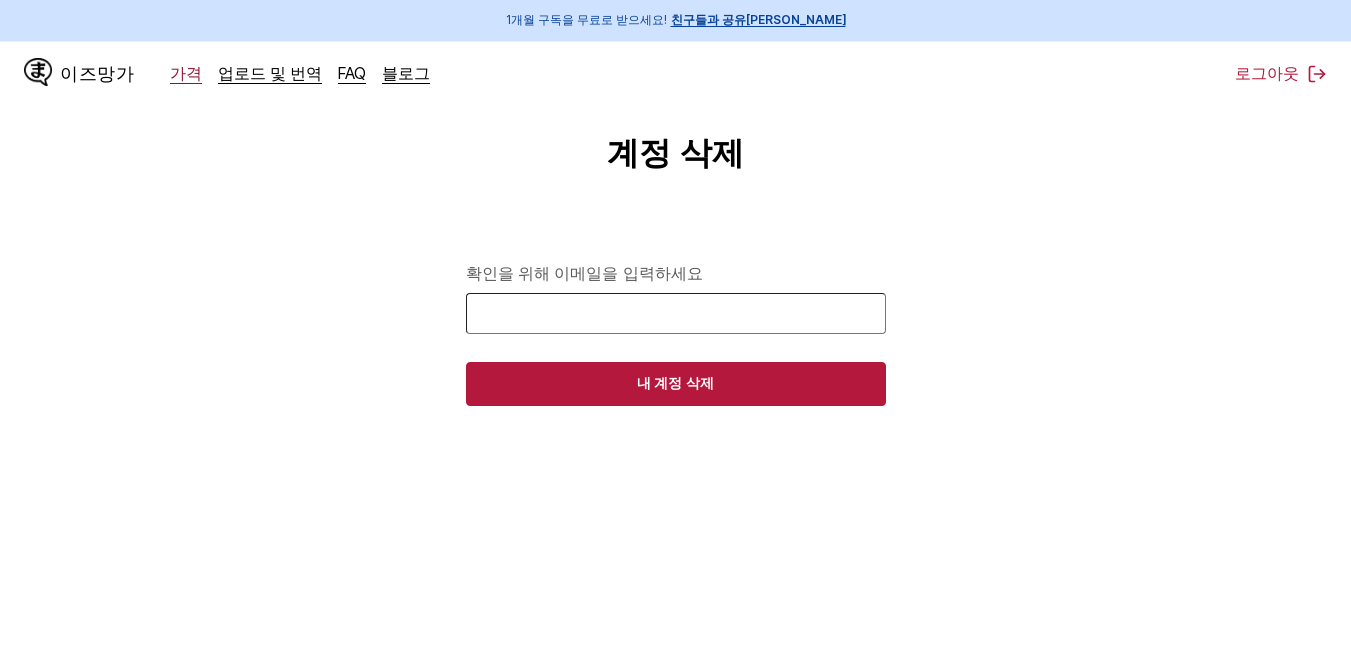 click on "가격" at bounding box center [186, 73] 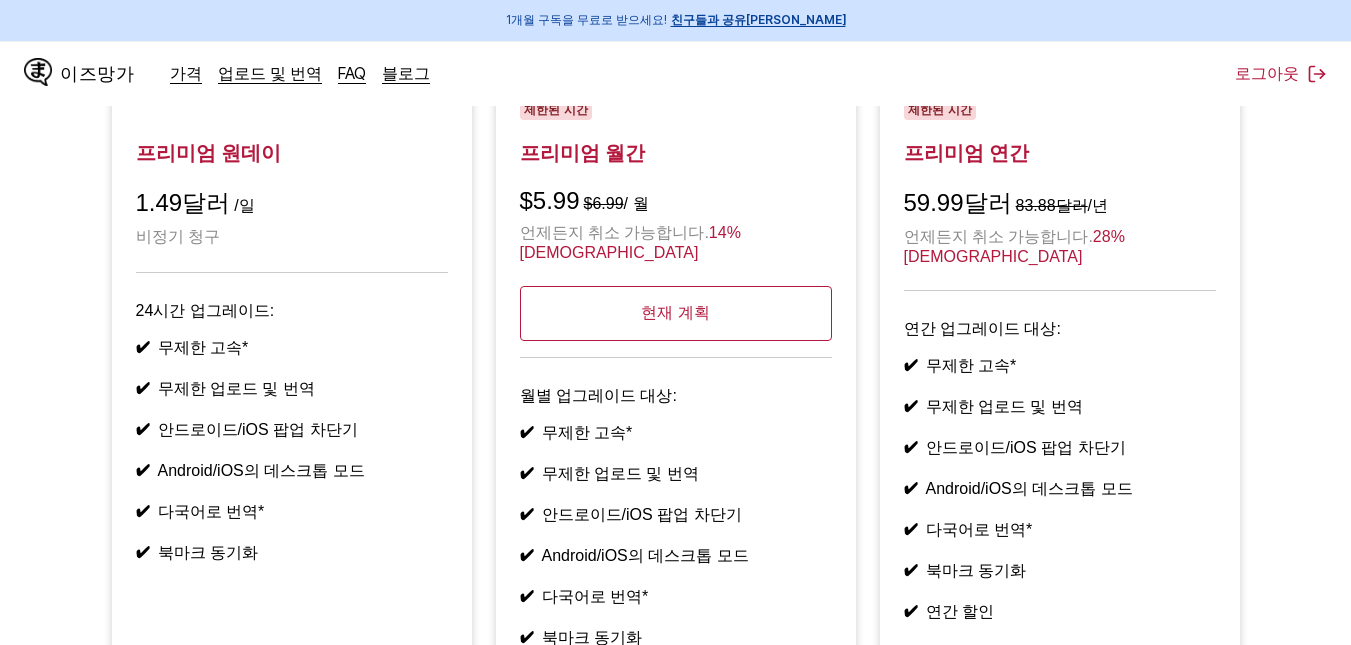 scroll, scrollTop: 178, scrollLeft: 0, axis: vertical 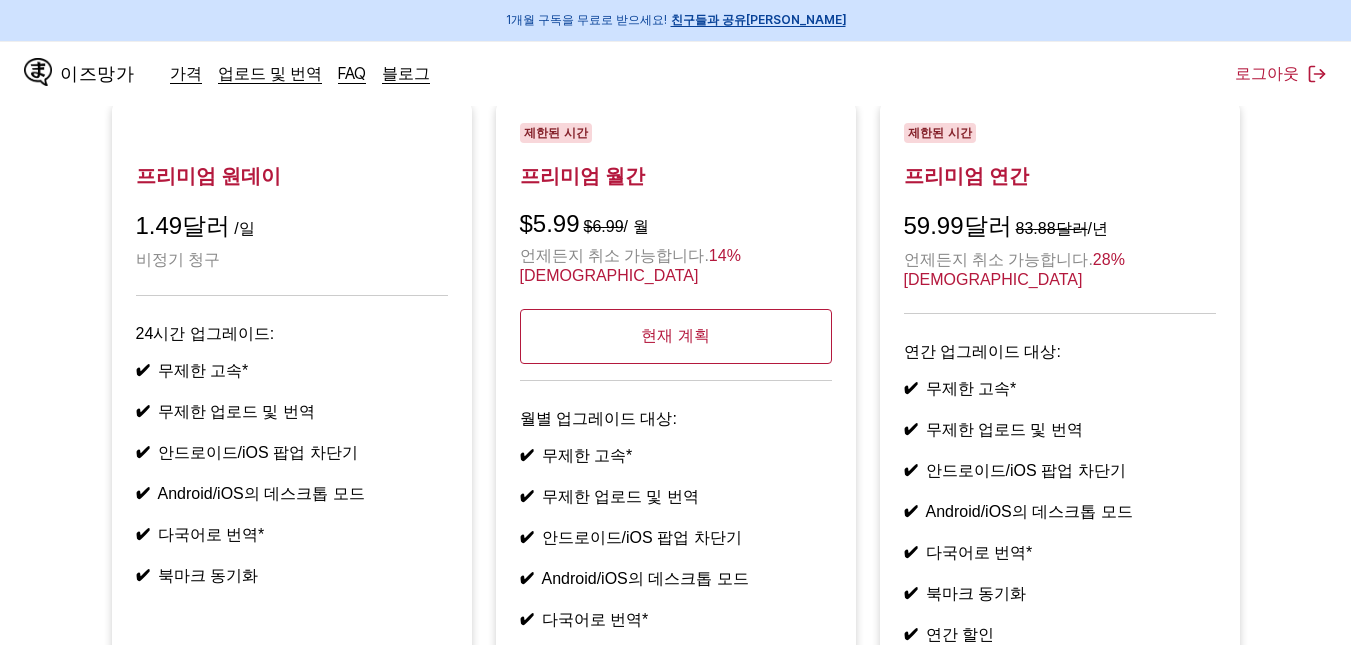 click on "현재 계획" at bounding box center [675, 335] 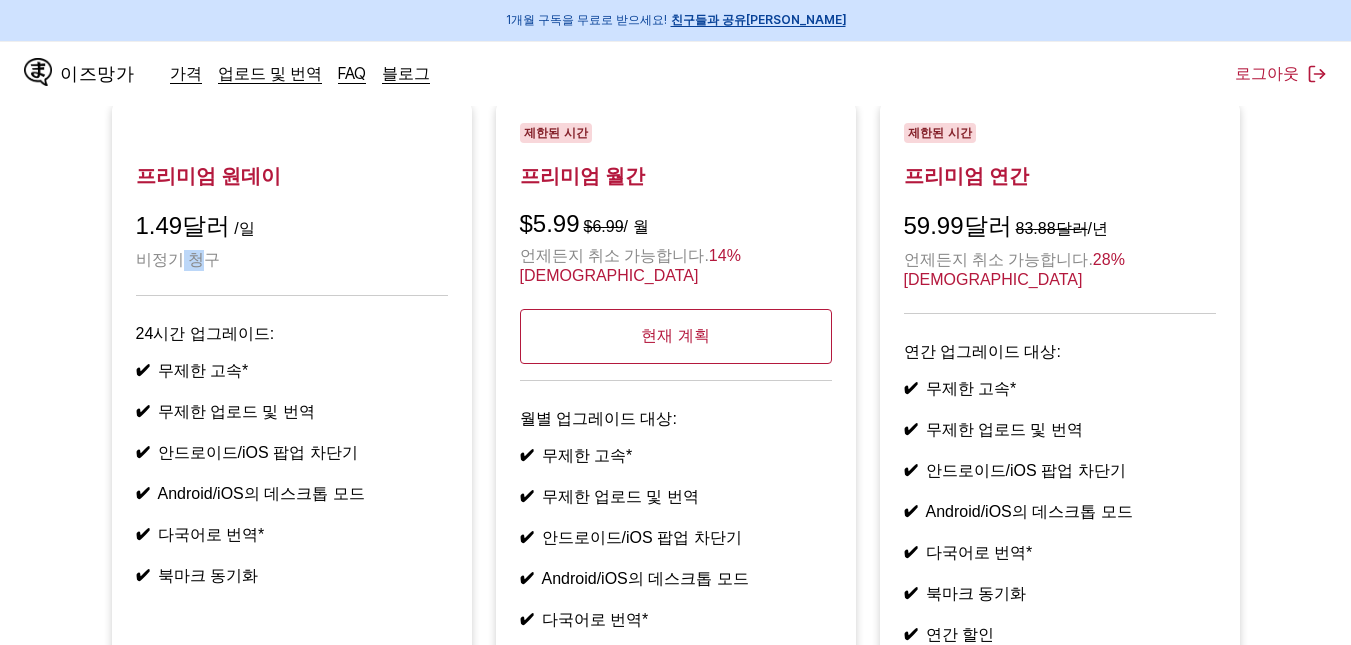 drag, startPoint x: 195, startPoint y: 262, endPoint x: 171, endPoint y: 271, distance: 25.632011 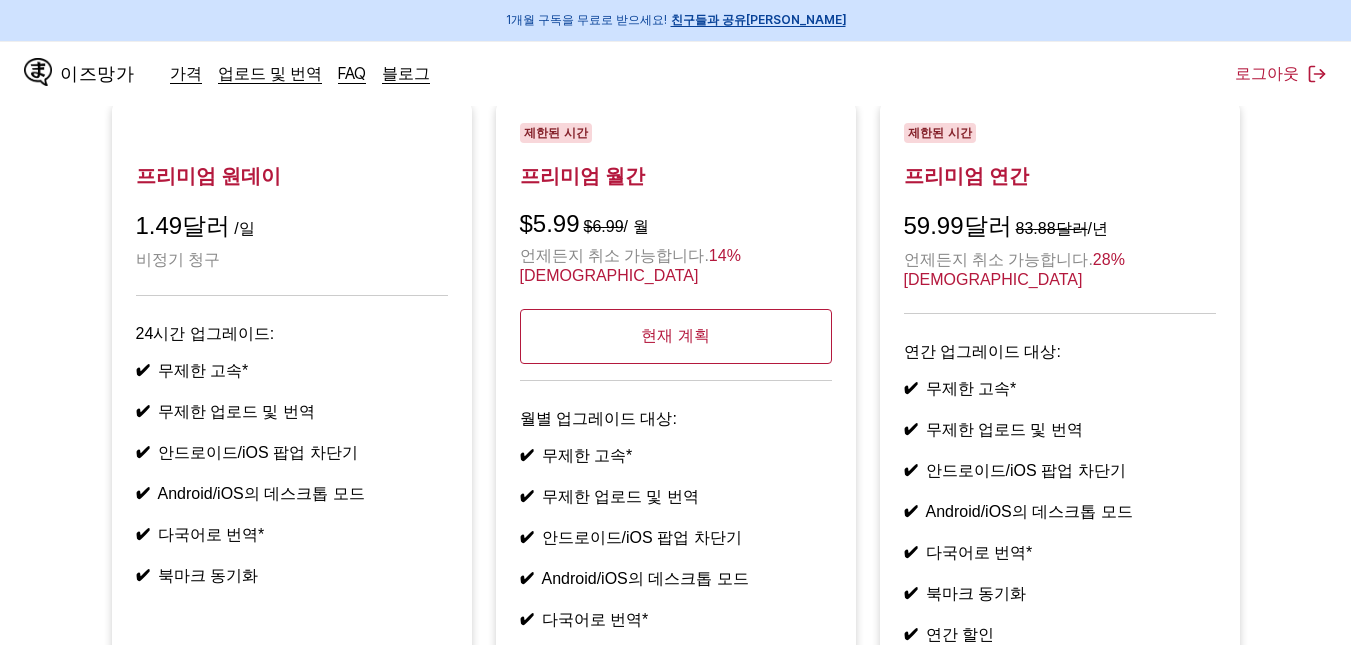 click on "/일" at bounding box center [244, 228] 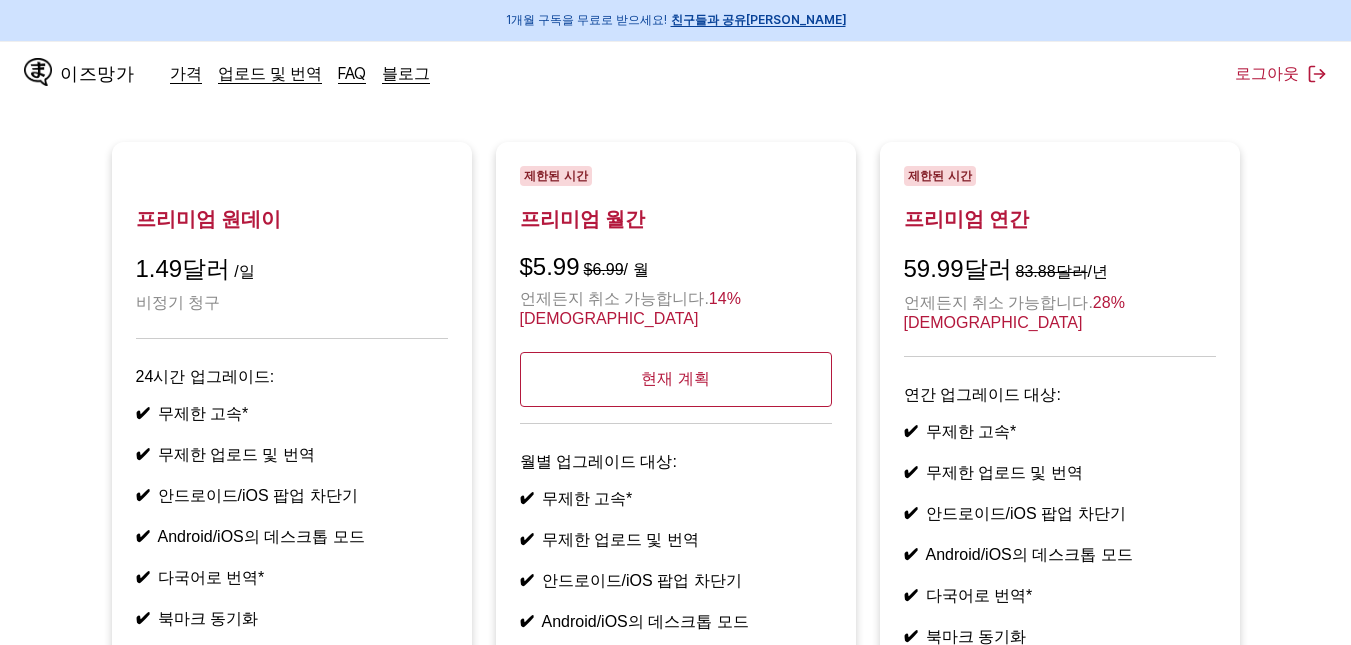 scroll, scrollTop: 0, scrollLeft: 0, axis: both 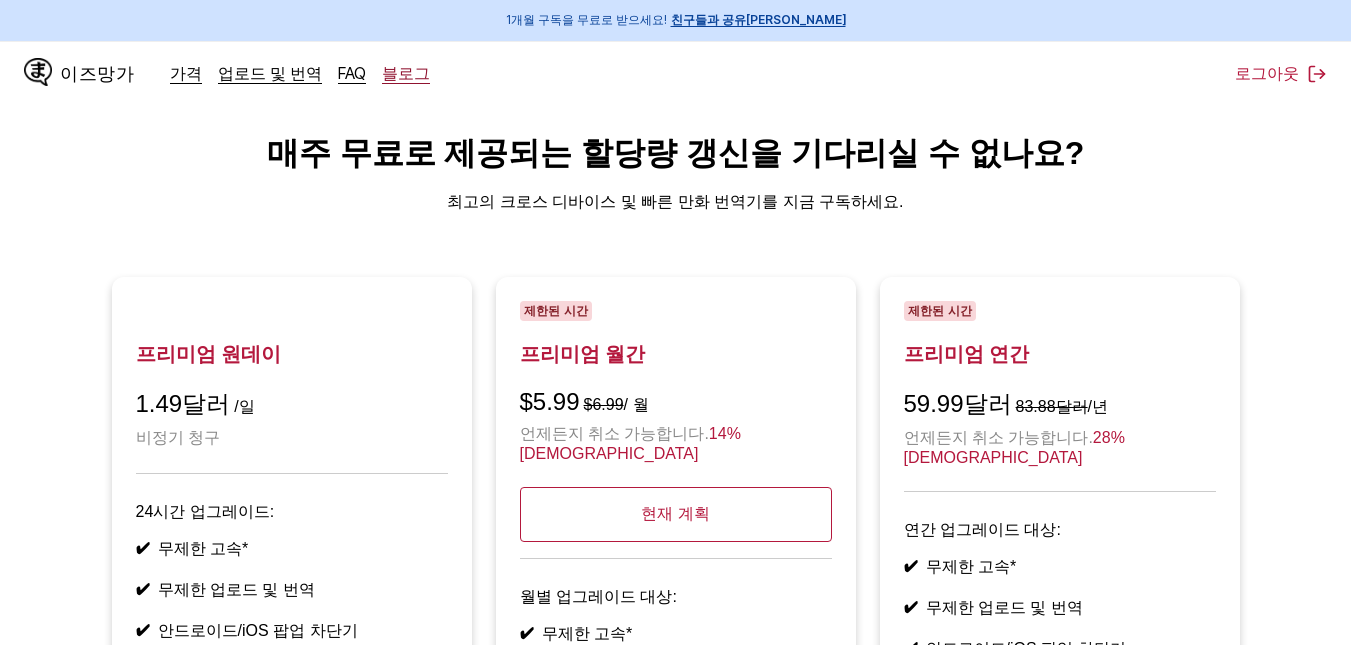 click on "블로그" at bounding box center [406, 73] 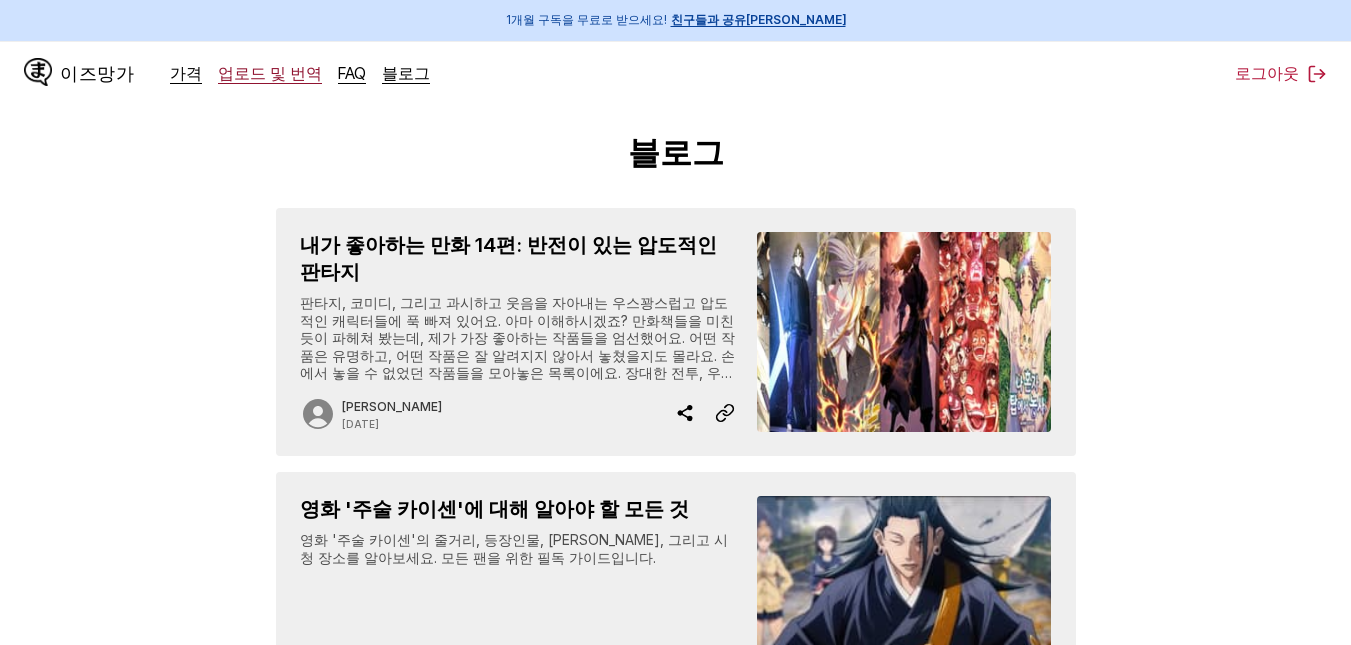 click on "업로드 및 번역" at bounding box center [270, 73] 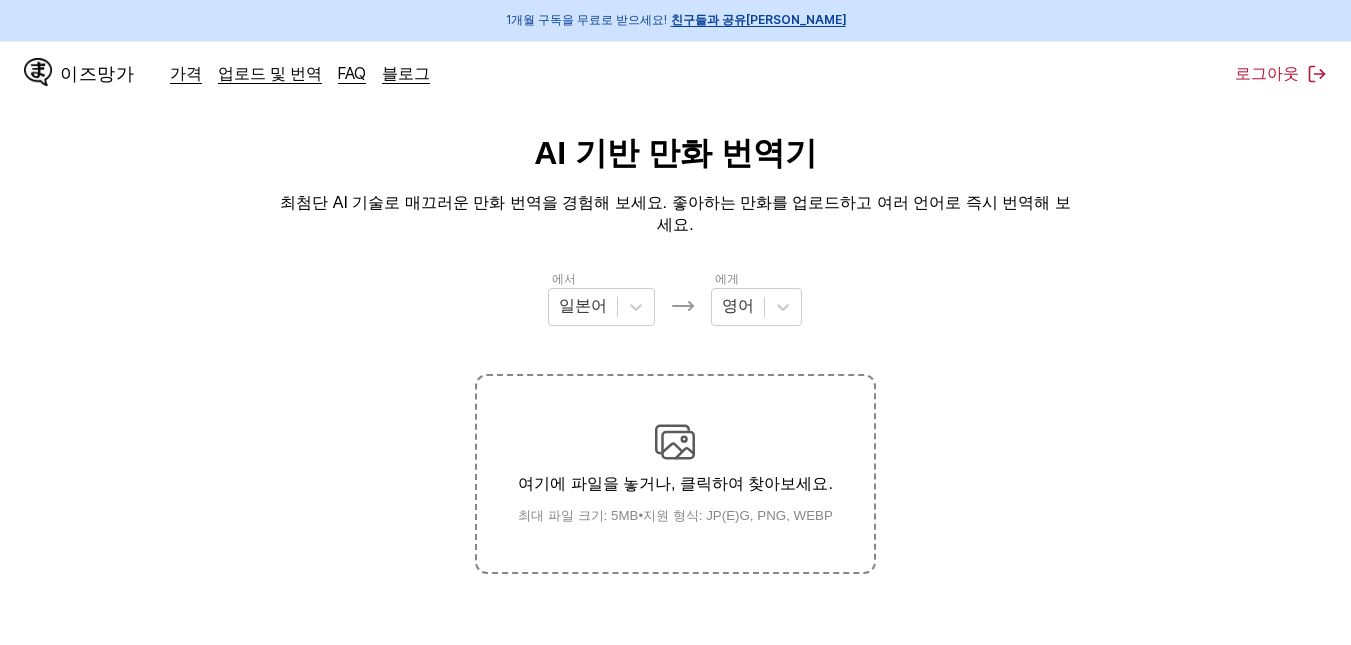 click on "가격  업로드 및 번역  FAQ  블로그" at bounding box center [308, 74] 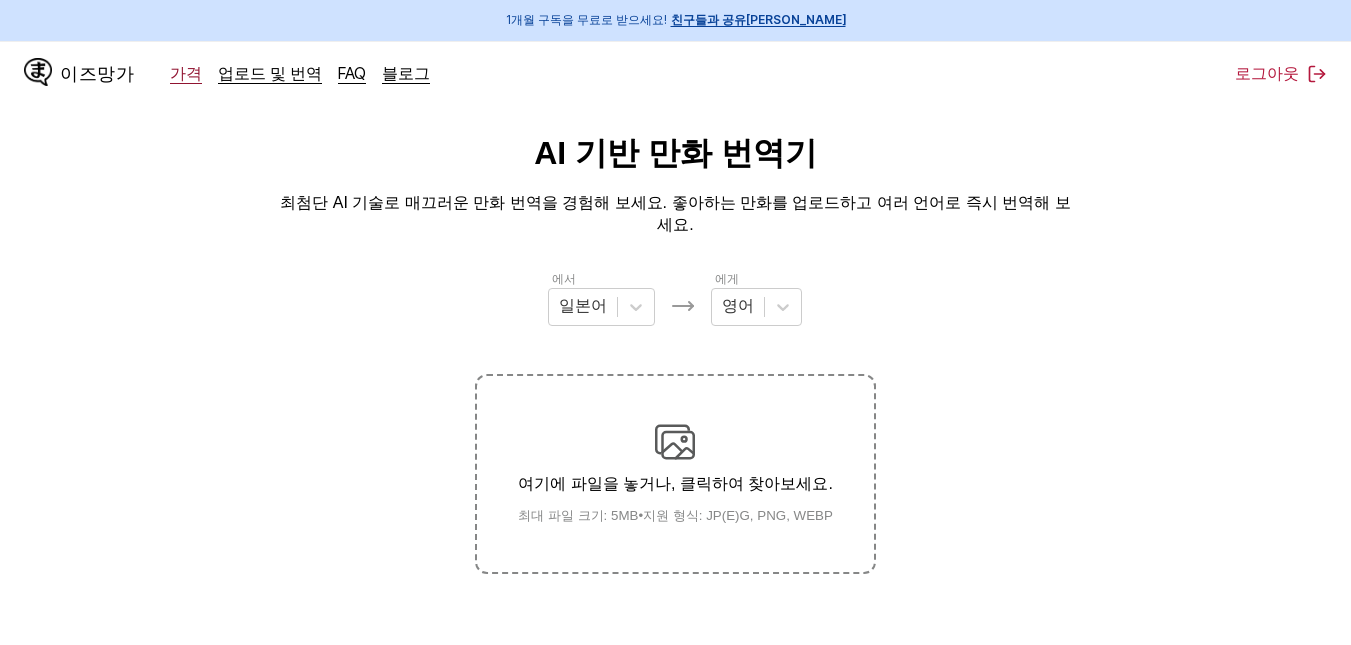 click on "가격" at bounding box center [186, 73] 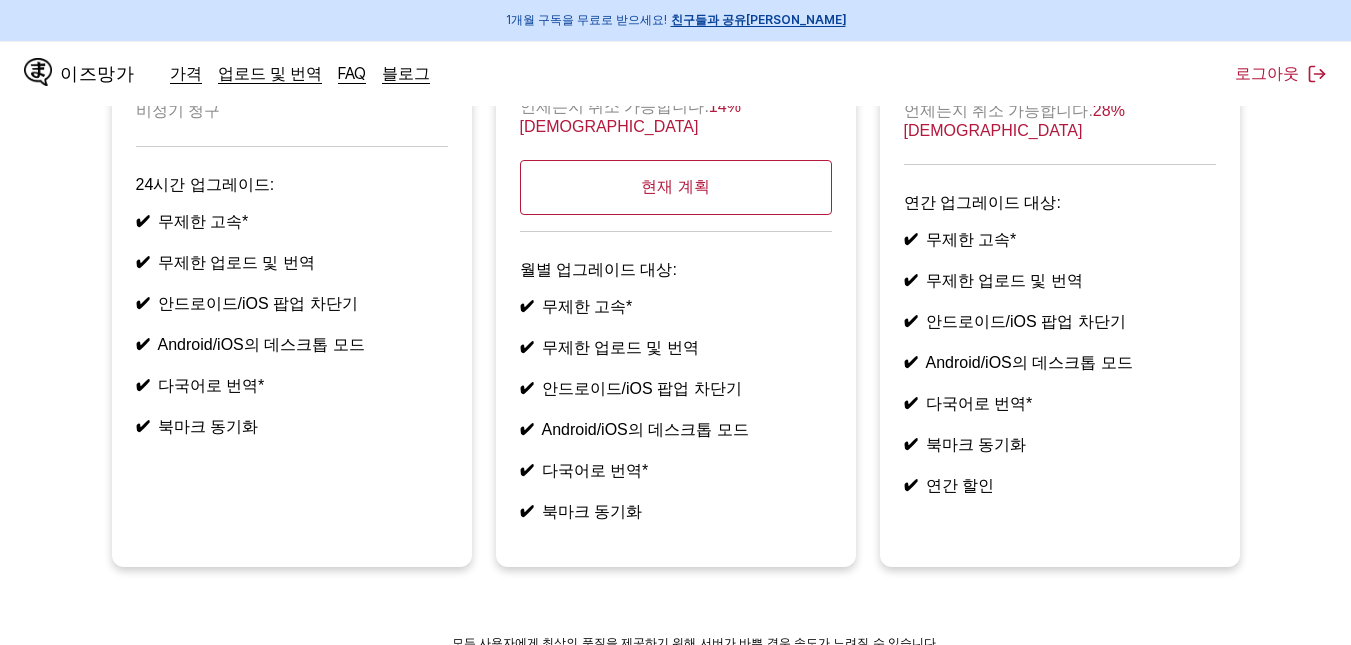 scroll, scrollTop: 78, scrollLeft: 0, axis: vertical 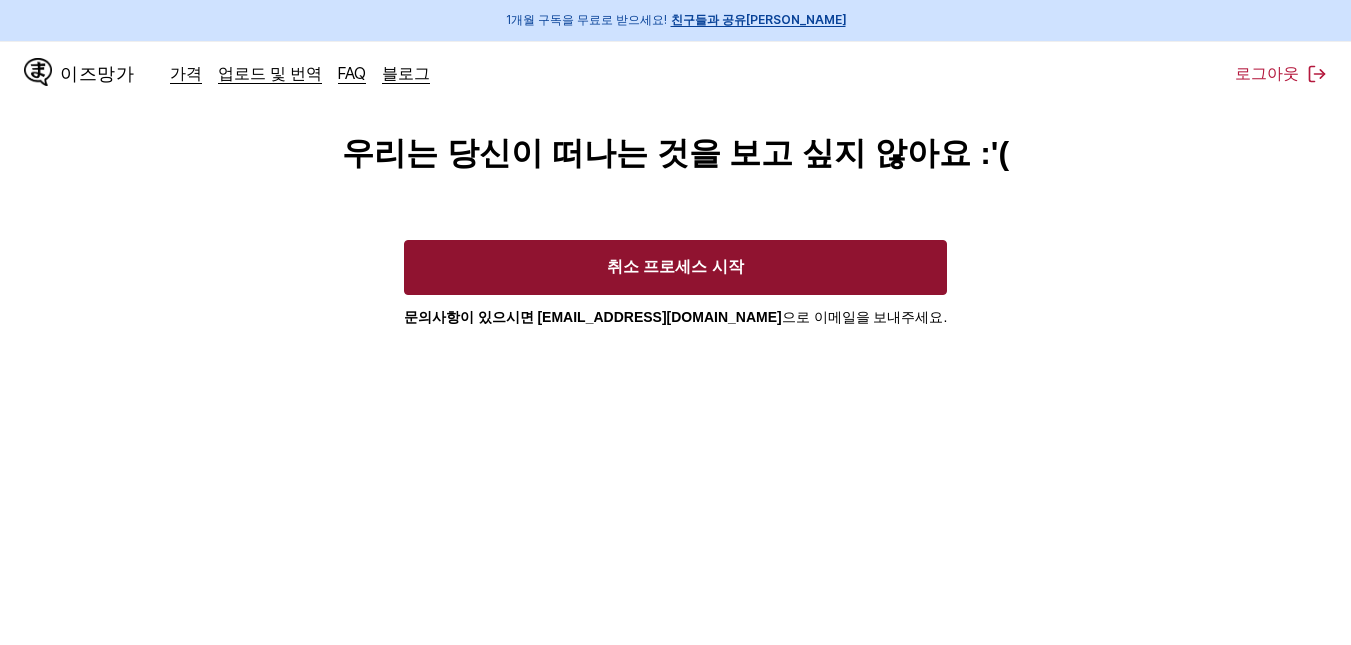 click on "취소 프로세스 시작" at bounding box center (676, 267) 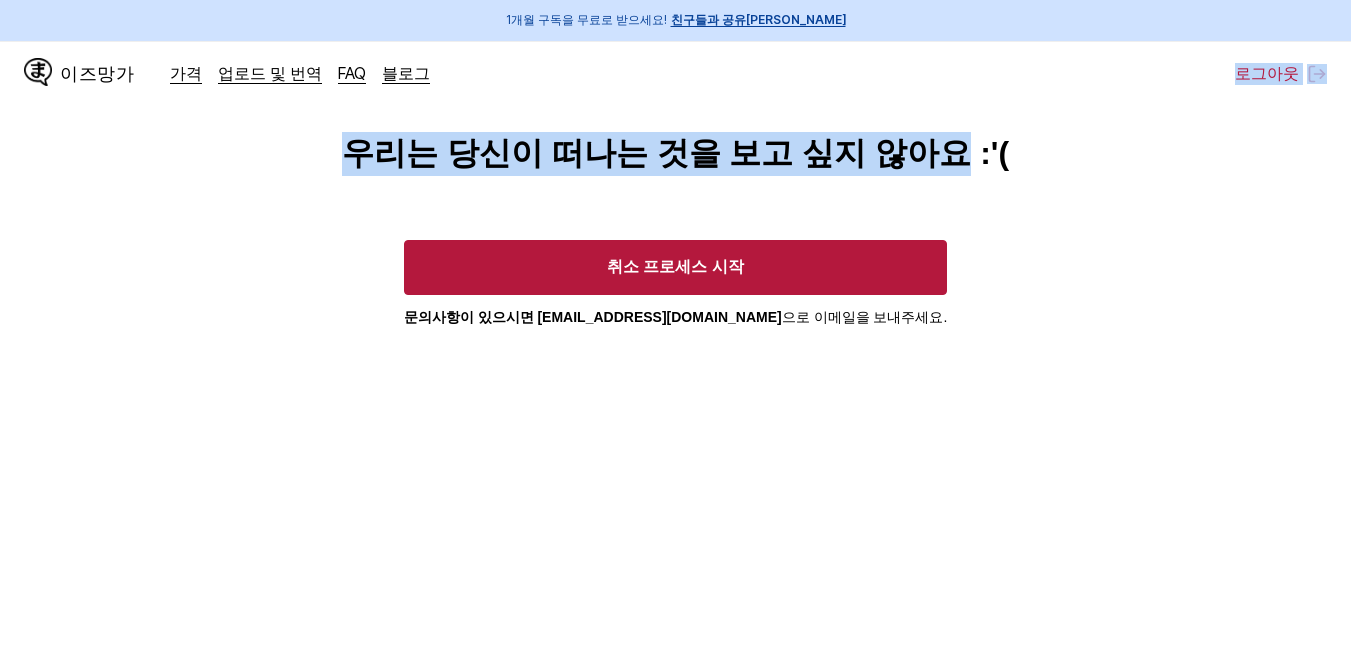 click on "1개월 구독을 무료로 받으세요! 친구들과 공유하세요 이즈망가 가격  업로드 및 번역  FAQ  블로그 로그아웃 가격 업로드 및 번역 자주 묻는 질문 블로그 우리는 당신이 떠나는 것을 보고 싶지 않아요 :'( 취소 프로세스 시작 문의사항이 있으시면 ismanga.service@gmail.com  으로 이메일을 보내주세요  . 영어 © 2025 IsManga. 모든 권리 보유. 개인정보 보호정책 문의하기 원본 텍스트 번역 평가 보내주신 의견은 Google 번역을 개선하는 데 사용됩니다." at bounding box center (675, 449) 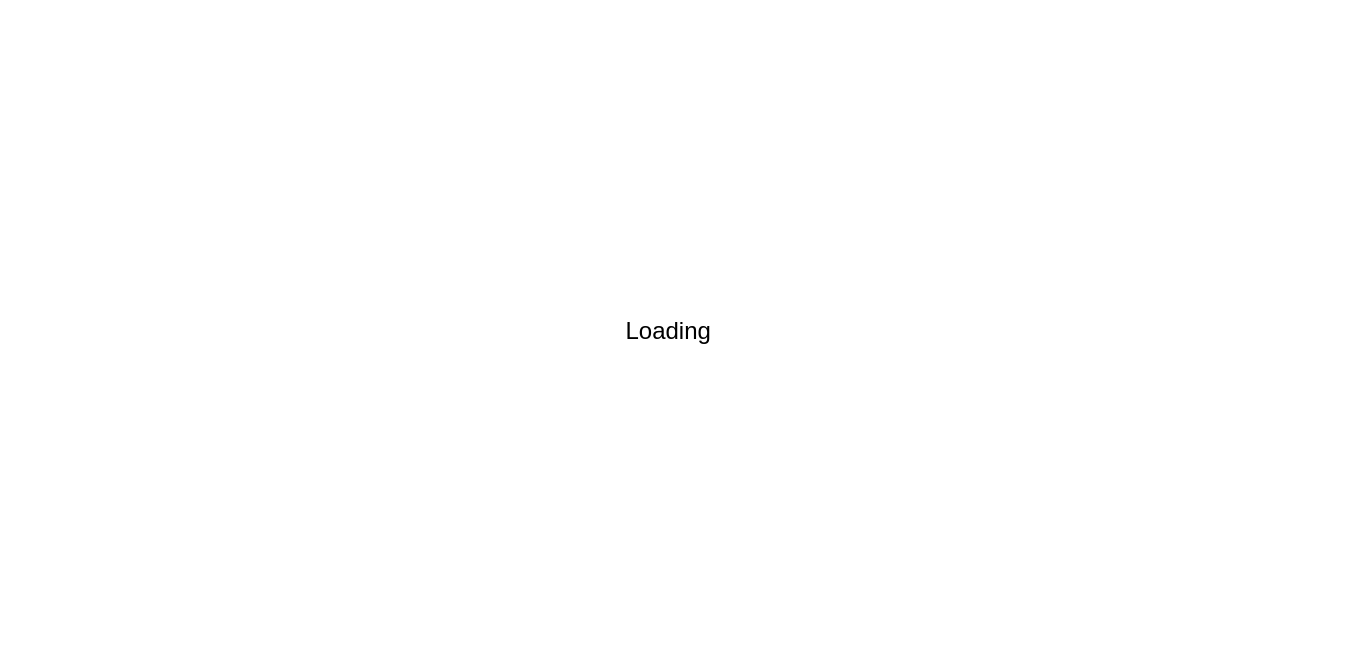 scroll, scrollTop: 0, scrollLeft: 0, axis: both 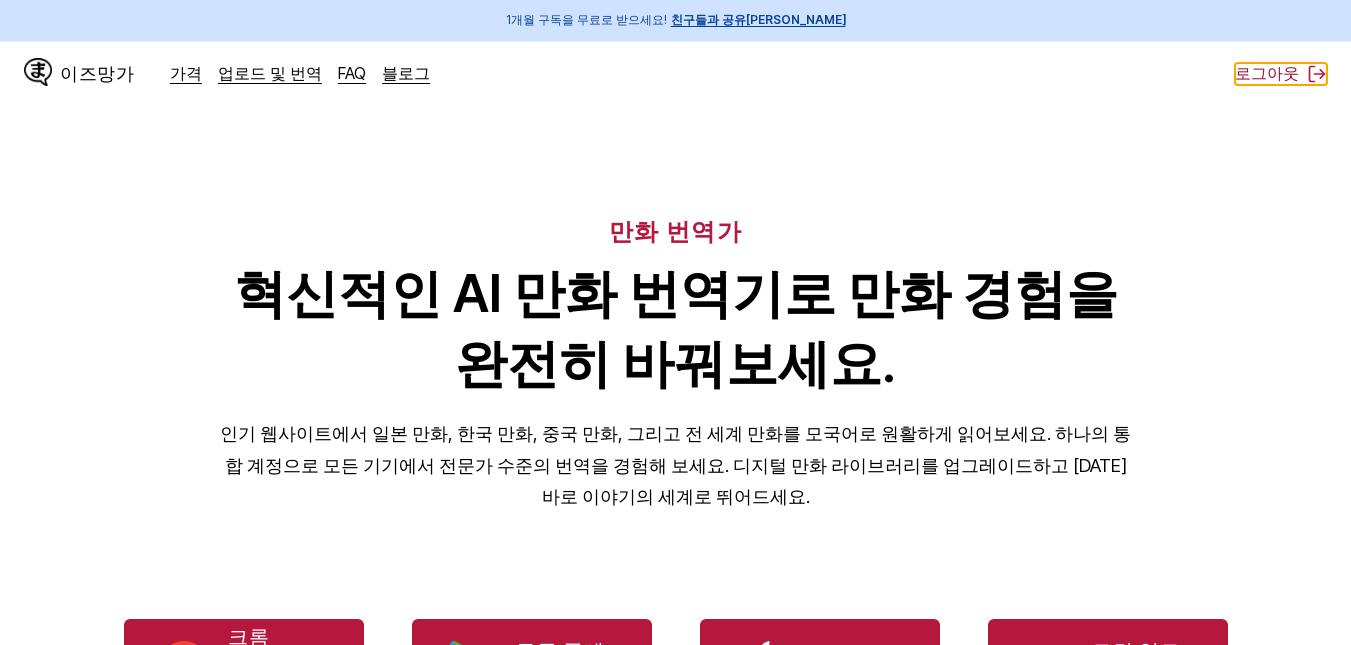 click on "로그아웃" at bounding box center [1267, 73] 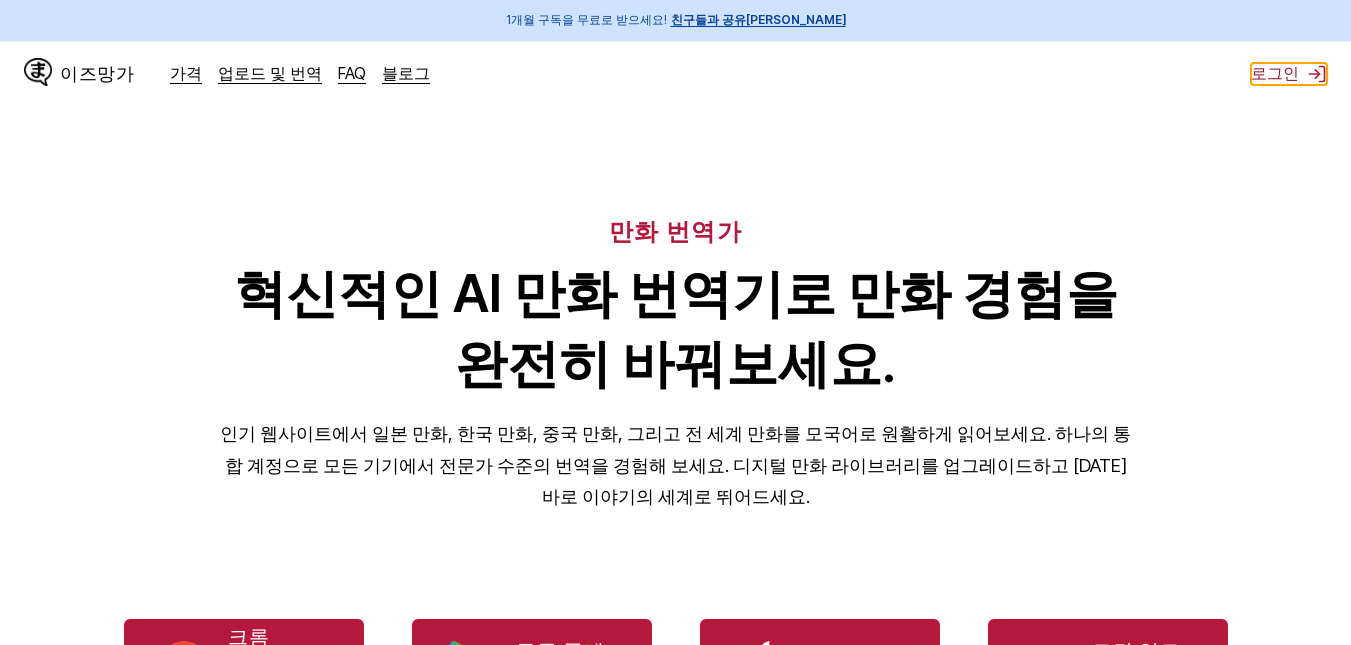 click on "로그인" at bounding box center (1275, 73) 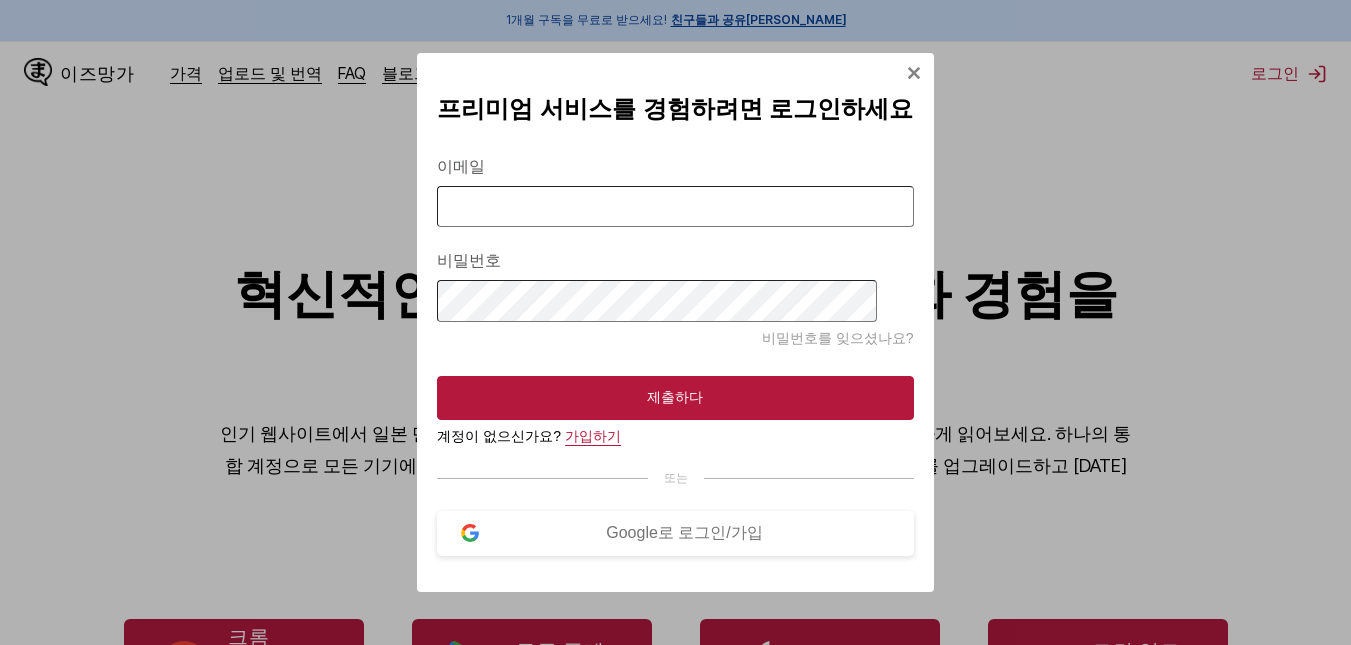 click on "가입하기" at bounding box center [593, 436] 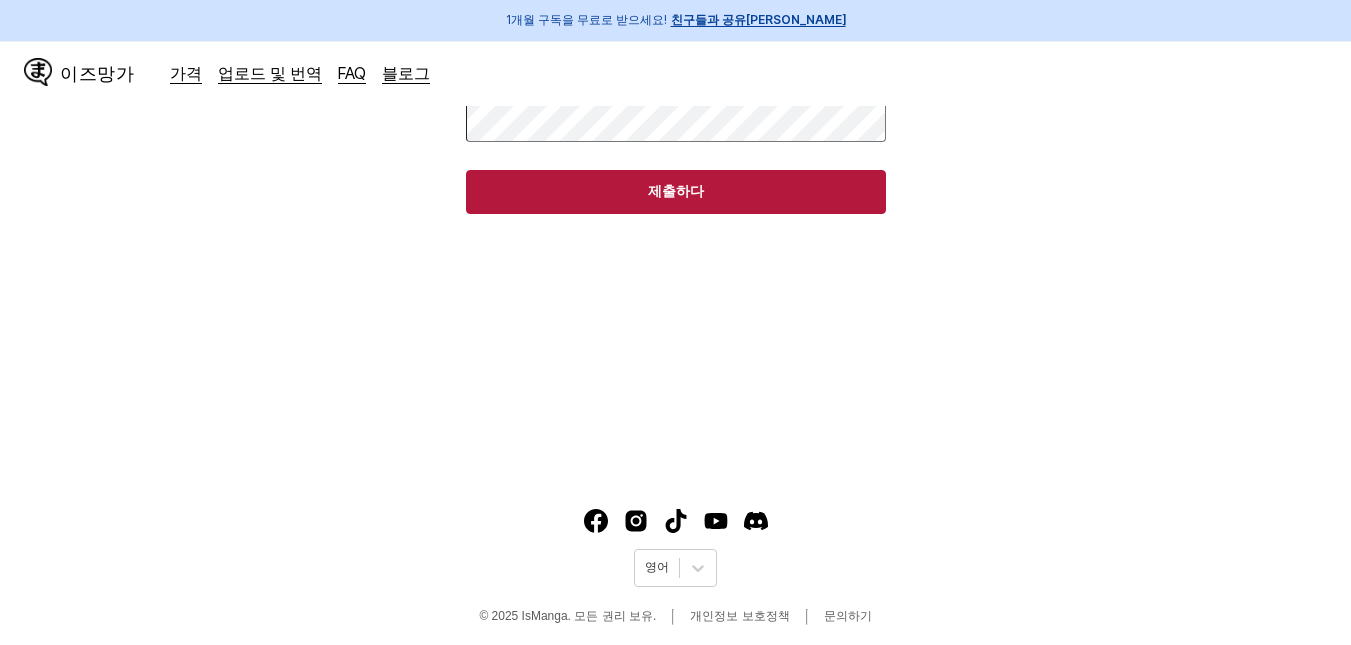 scroll, scrollTop: 254, scrollLeft: 0, axis: vertical 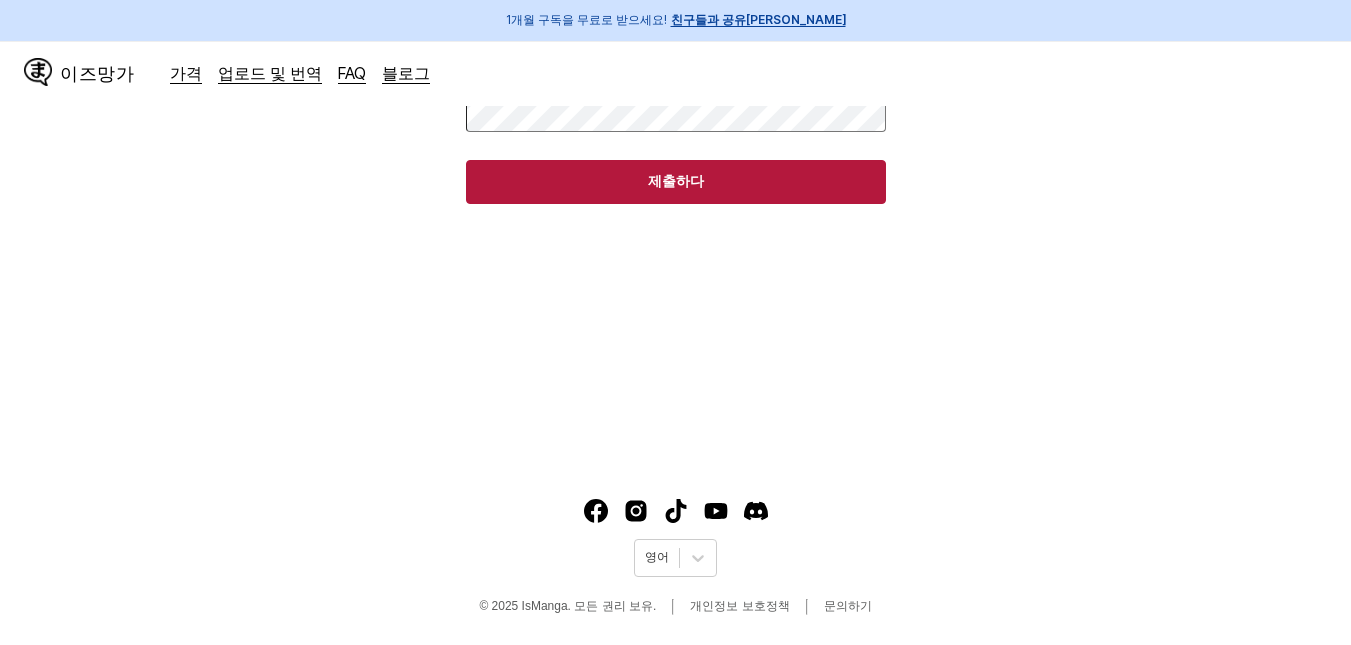 drag, startPoint x: 688, startPoint y: 320, endPoint x: 601, endPoint y: 312, distance: 87.36704 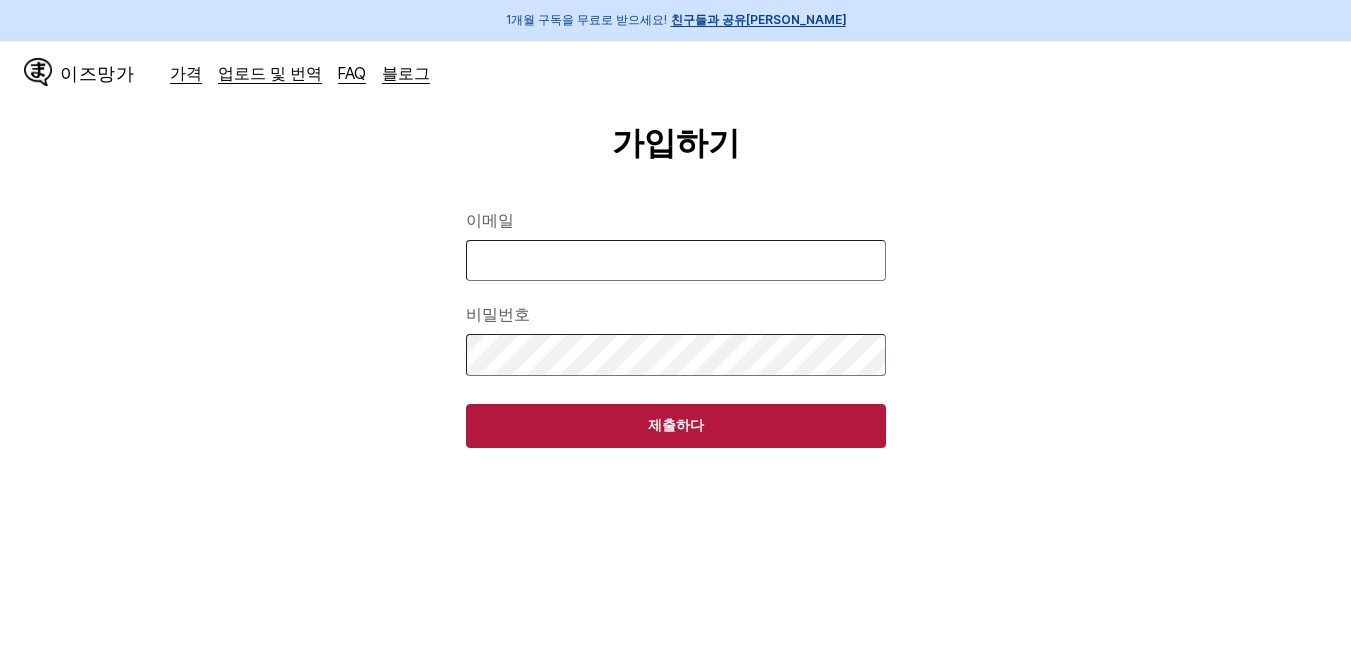 scroll, scrollTop: 0, scrollLeft: 0, axis: both 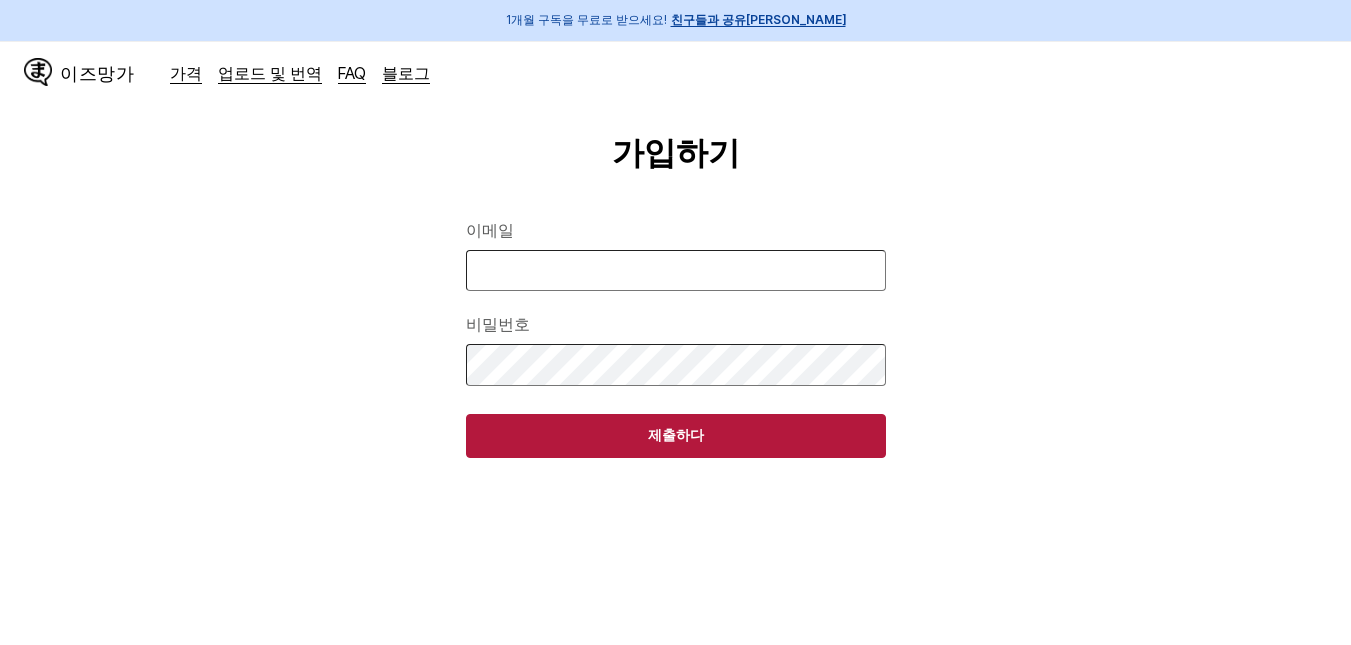 click on "이메일" at bounding box center [676, 270] 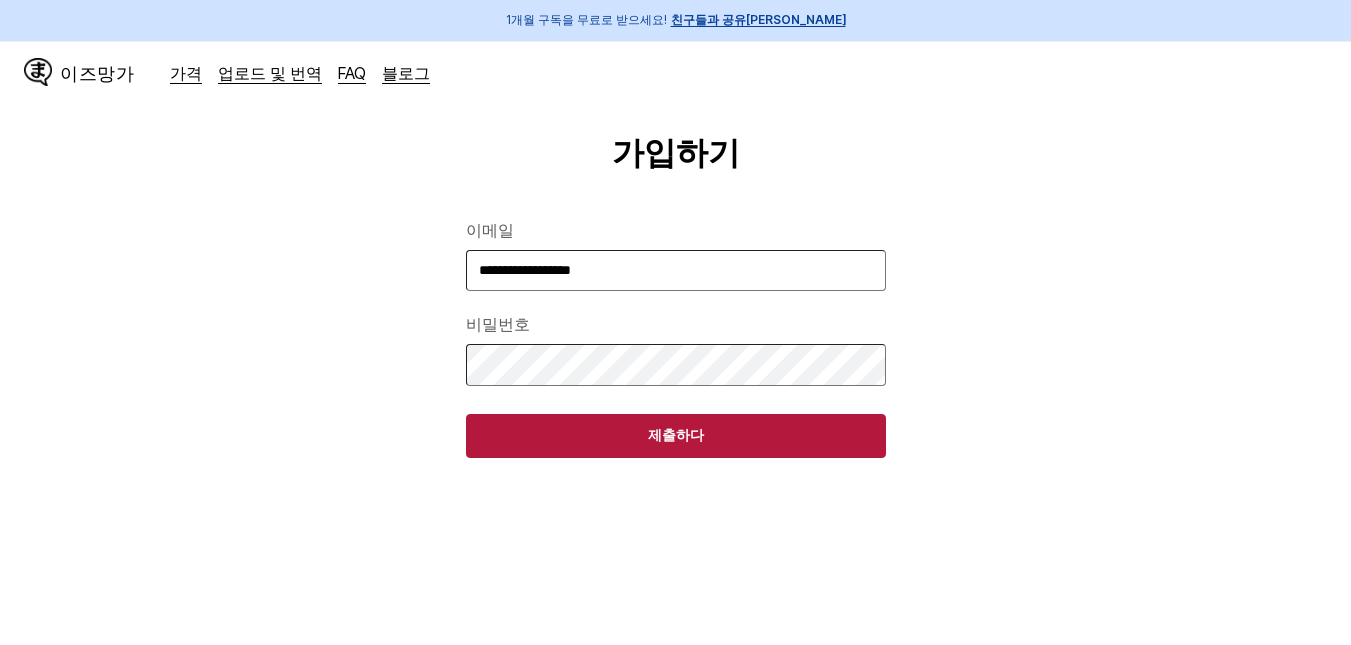 type on "**********" 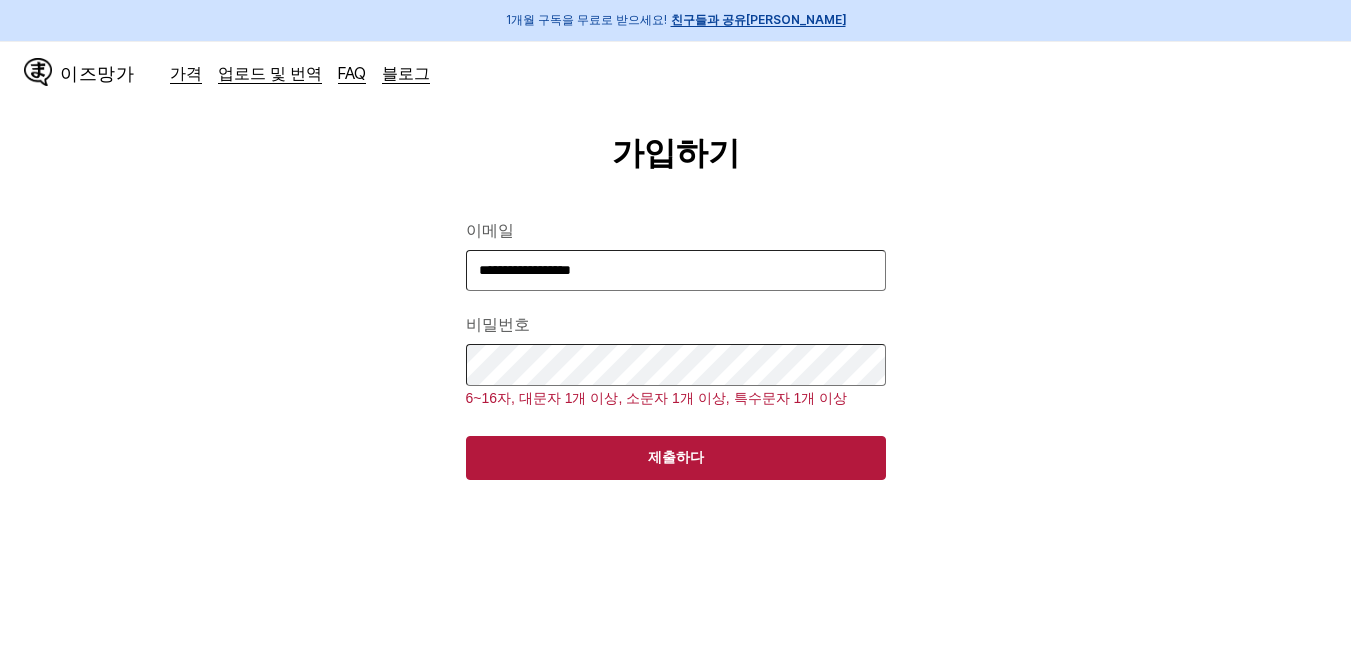 click on "제출하다" at bounding box center [676, 458] 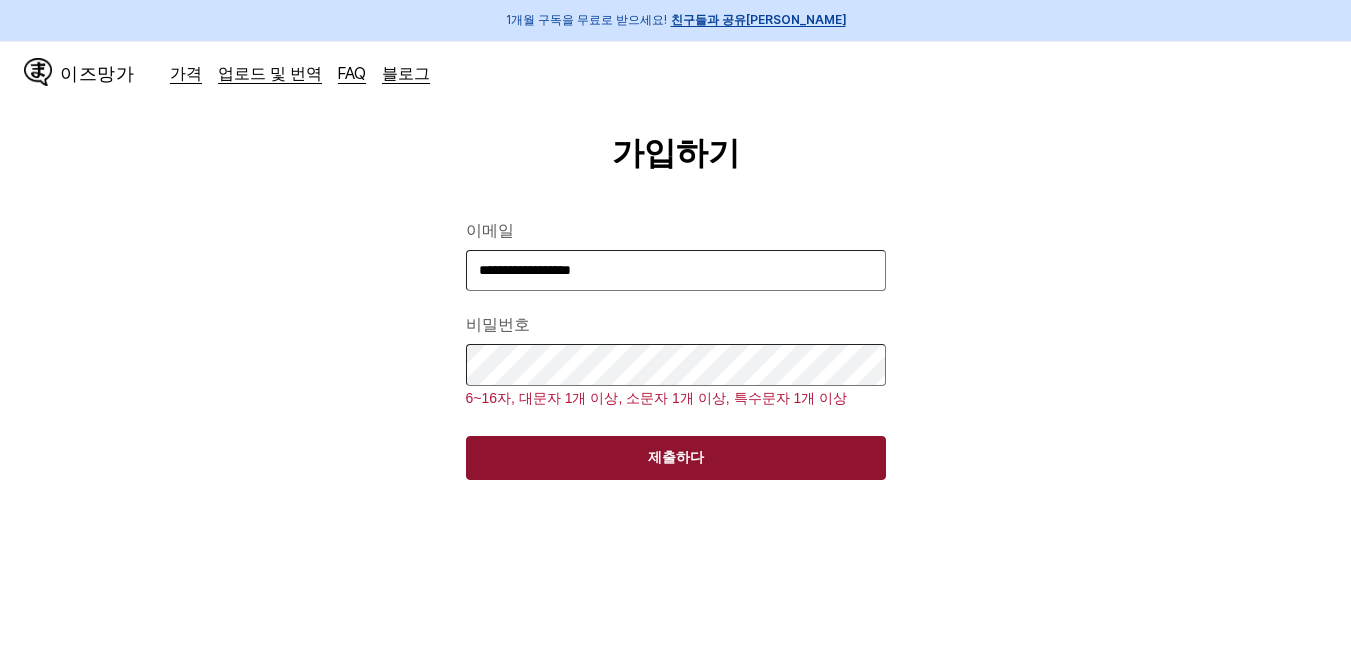 click on "제출하다" at bounding box center [676, 458] 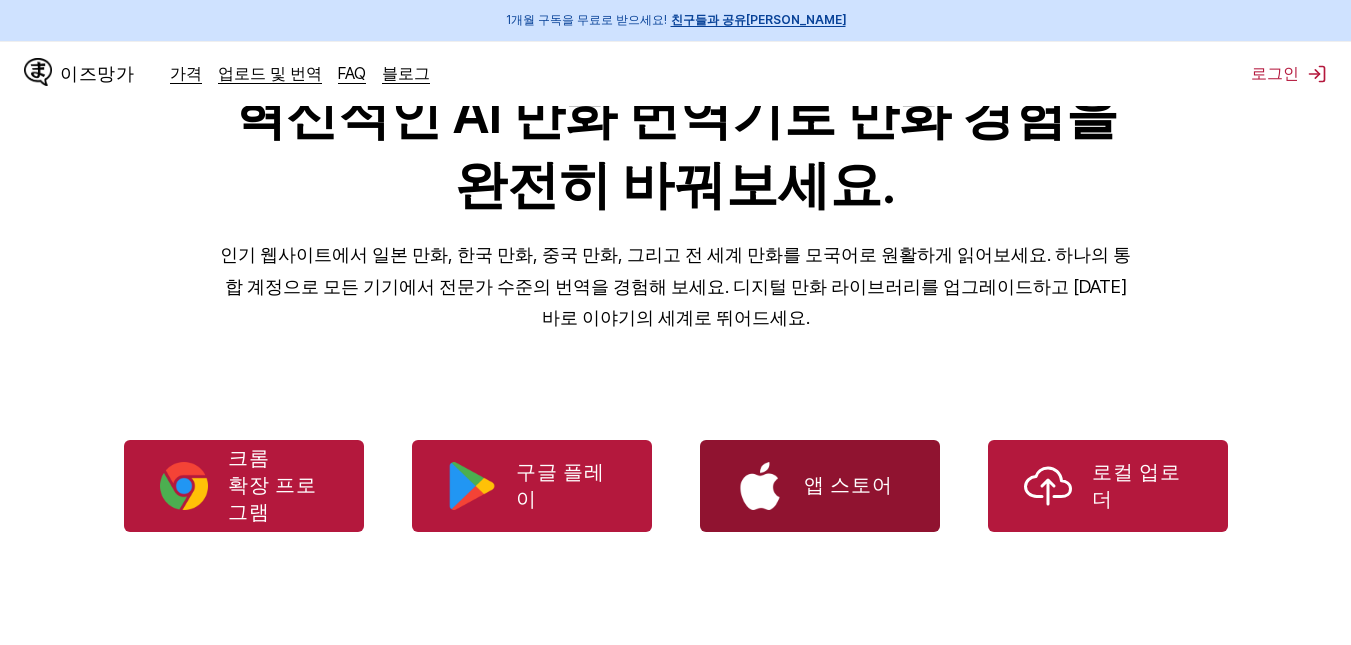 scroll, scrollTop: 200, scrollLeft: 0, axis: vertical 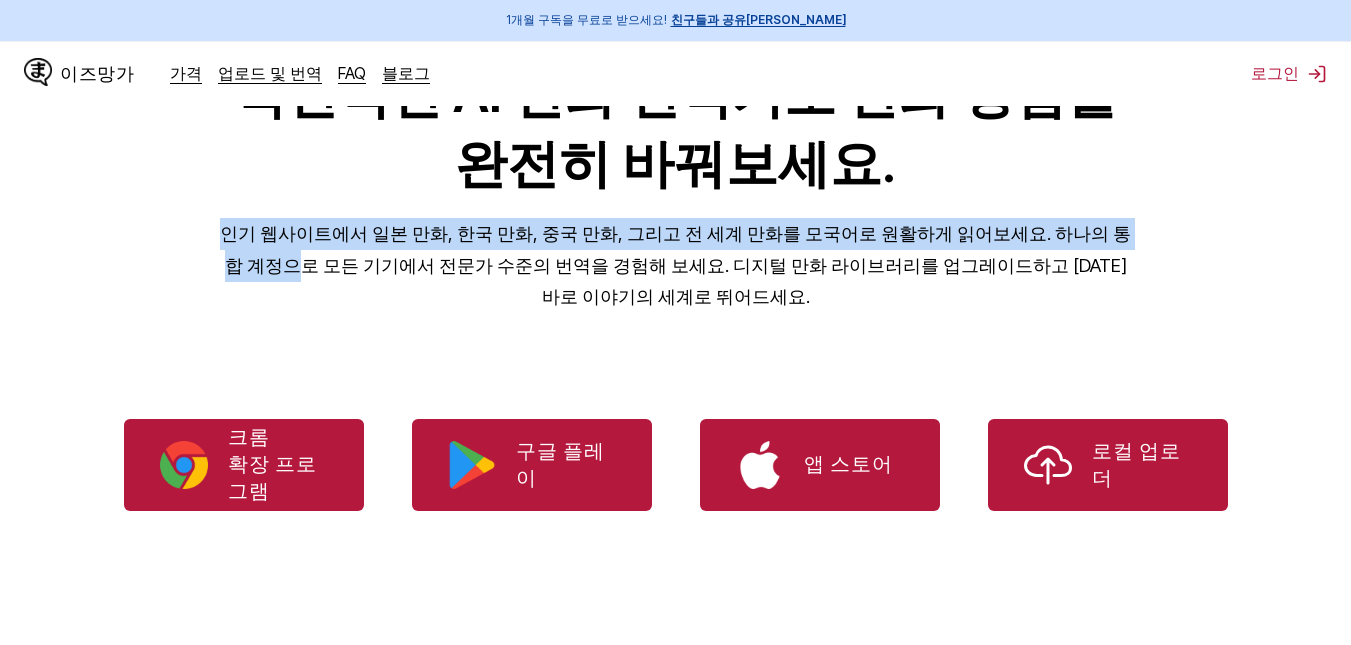 click on "만화 번역가 혁신적인 AI 만화 번역기로 만화 경험을 완전히 바꿔보세요. 인기 웹사이트에서 일본 만화, 한국 만화, 중국 만화, 그리고 전 세계 만화를 모국어로 원활하게 읽어보세요. 하나의 통합 계정으로 모든 기기에서 전문가 수준의 번역을 경험해 보세요. 디지털 만화 라이브러리를 업그레이드하고 오늘 바로 이야기의 세계로 뛰어드세요." at bounding box center [675, 131] 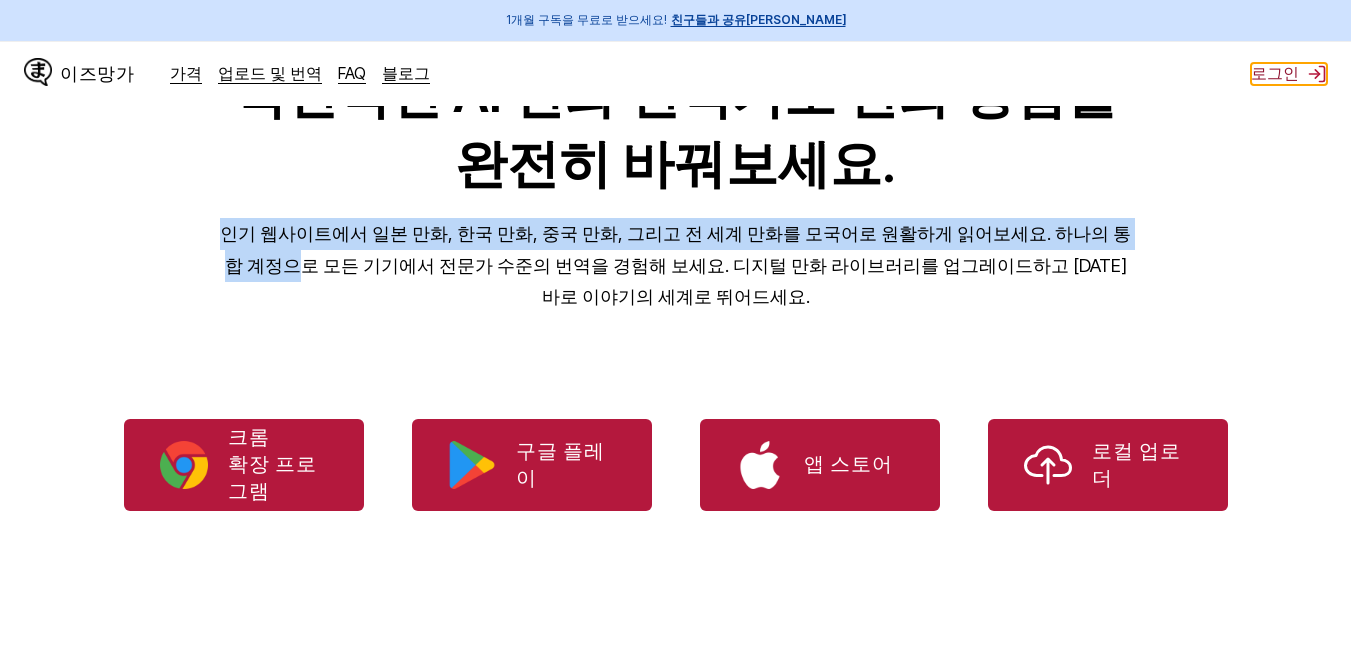 click on "로그인" at bounding box center (1275, 73) 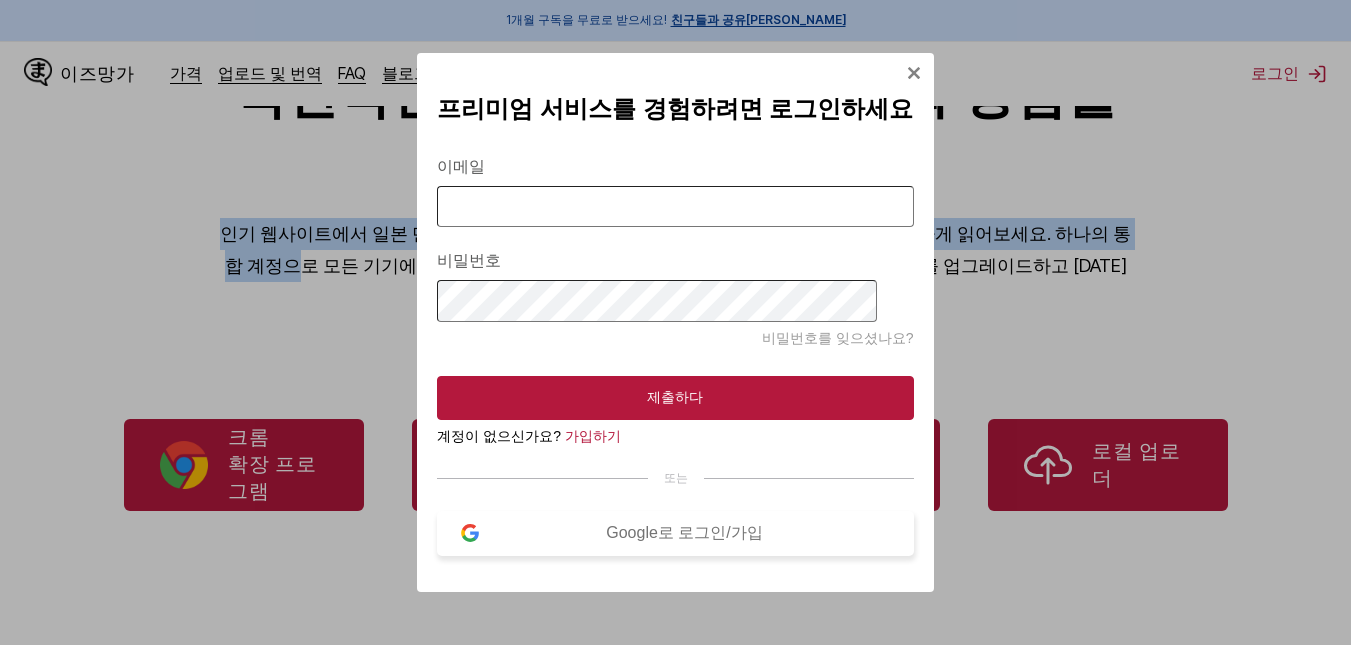 click on "Google로 로그인/가입" at bounding box center [675, 533] 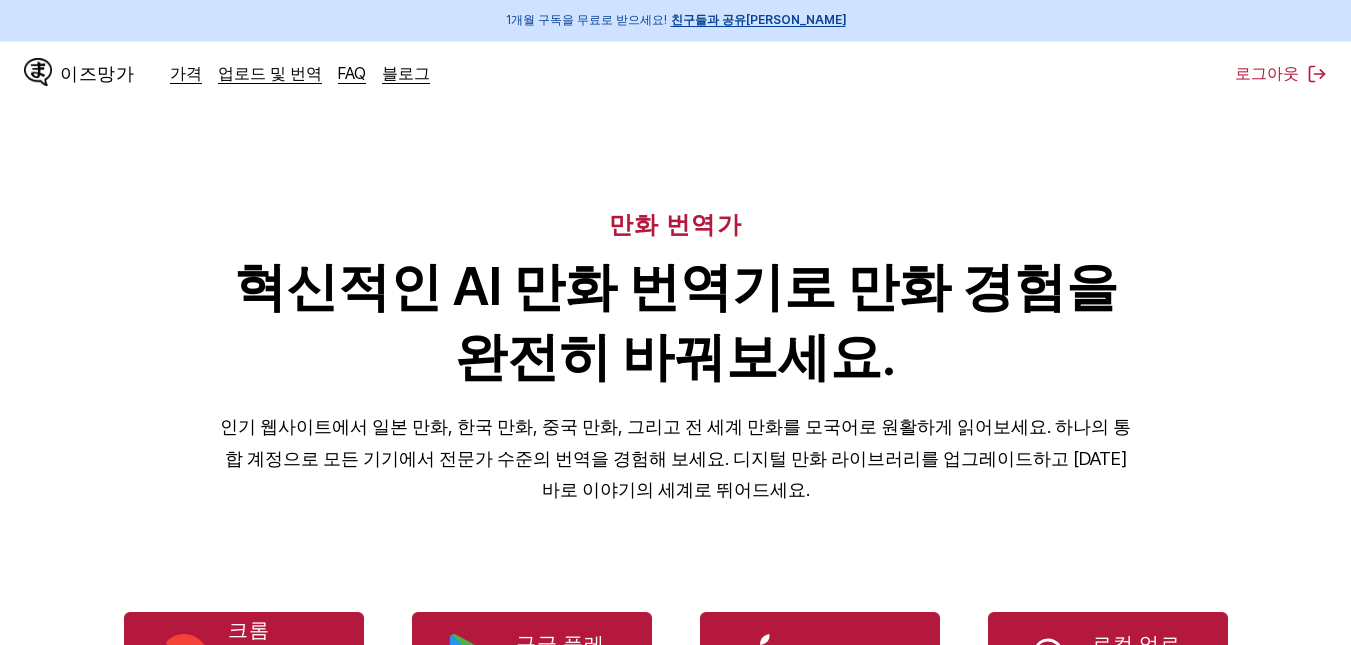 scroll, scrollTop: 0, scrollLeft: 0, axis: both 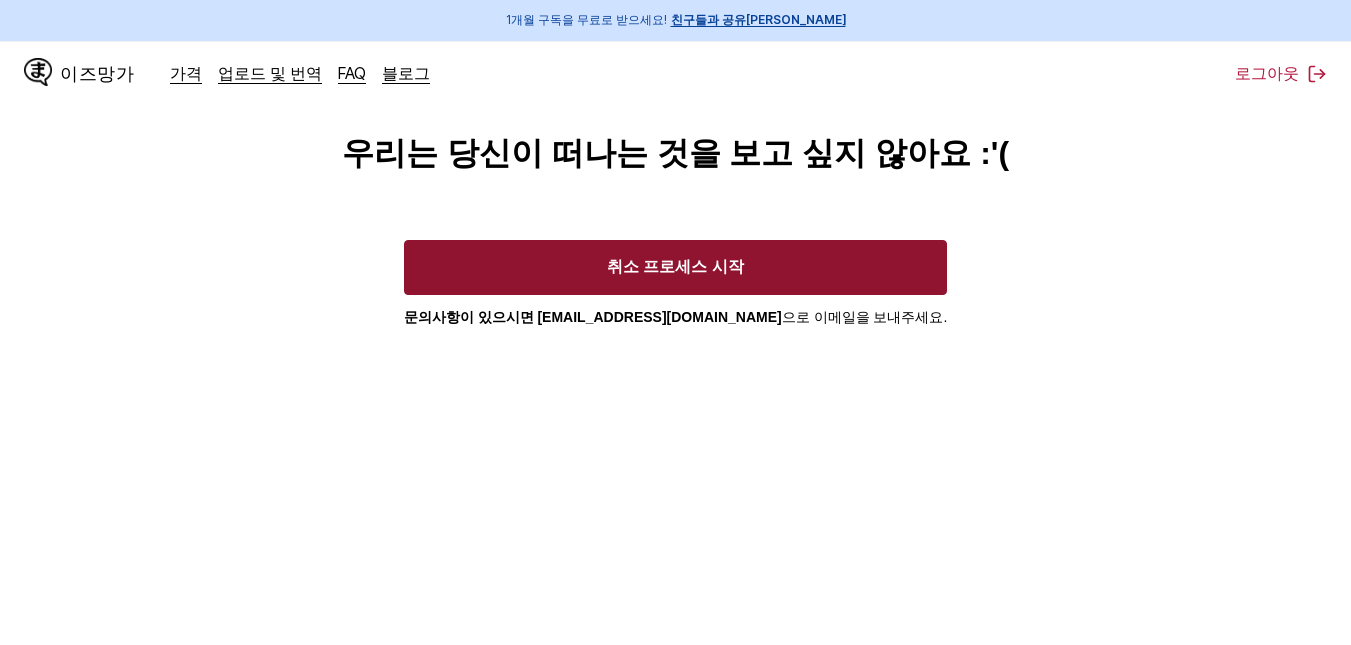 click on "취소 프로세스 시작" at bounding box center (676, 267) 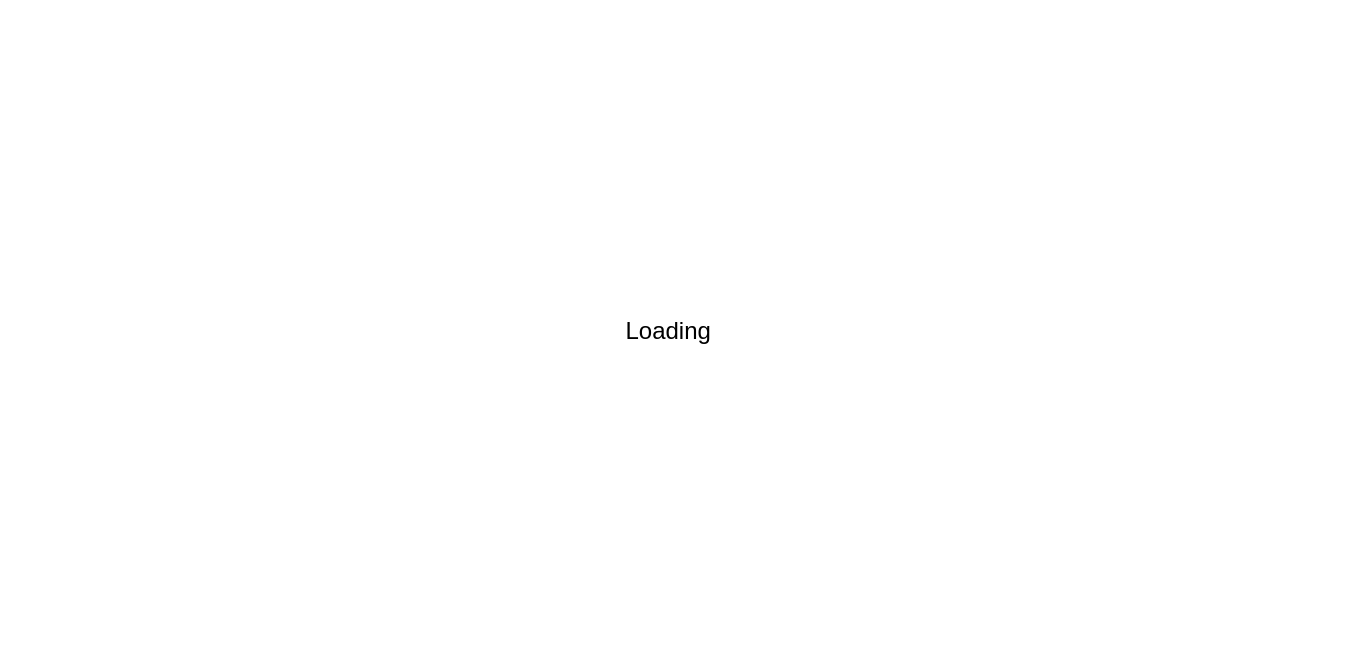scroll, scrollTop: 0, scrollLeft: 0, axis: both 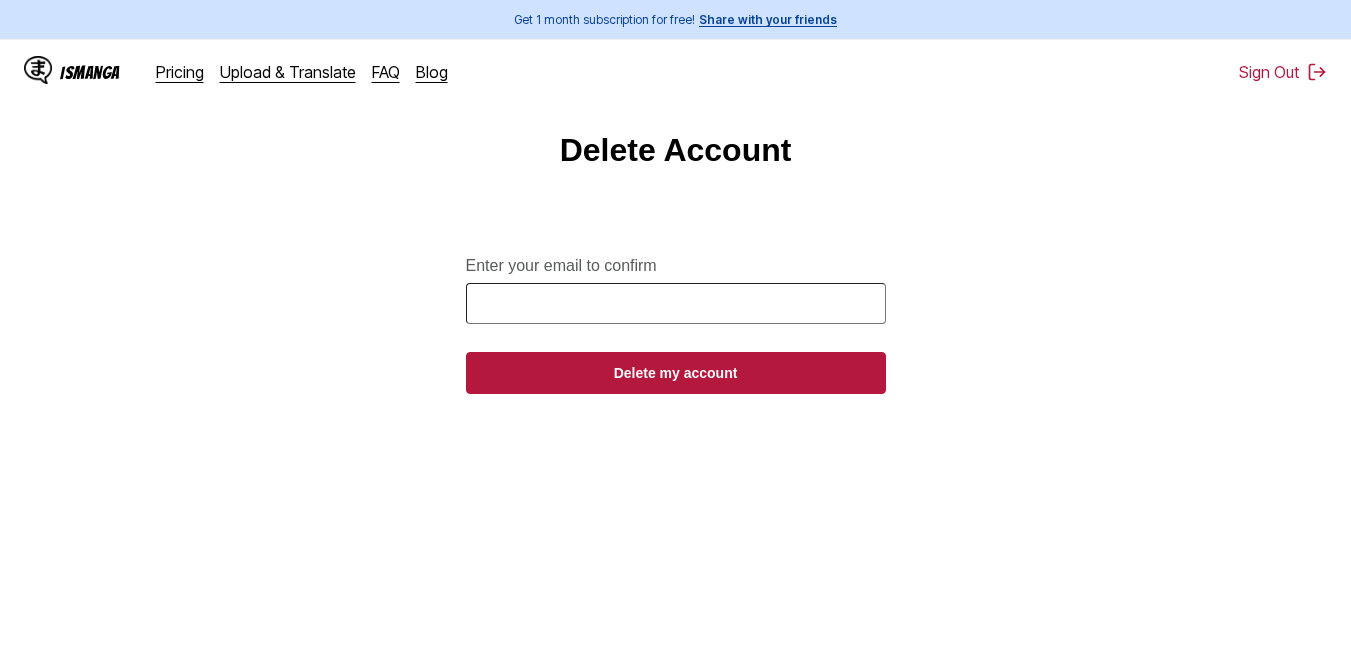 drag, startPoint x: 932, startPoint y: 216, endPoint x: 912, endPoint y: 234, distance: 26.907248 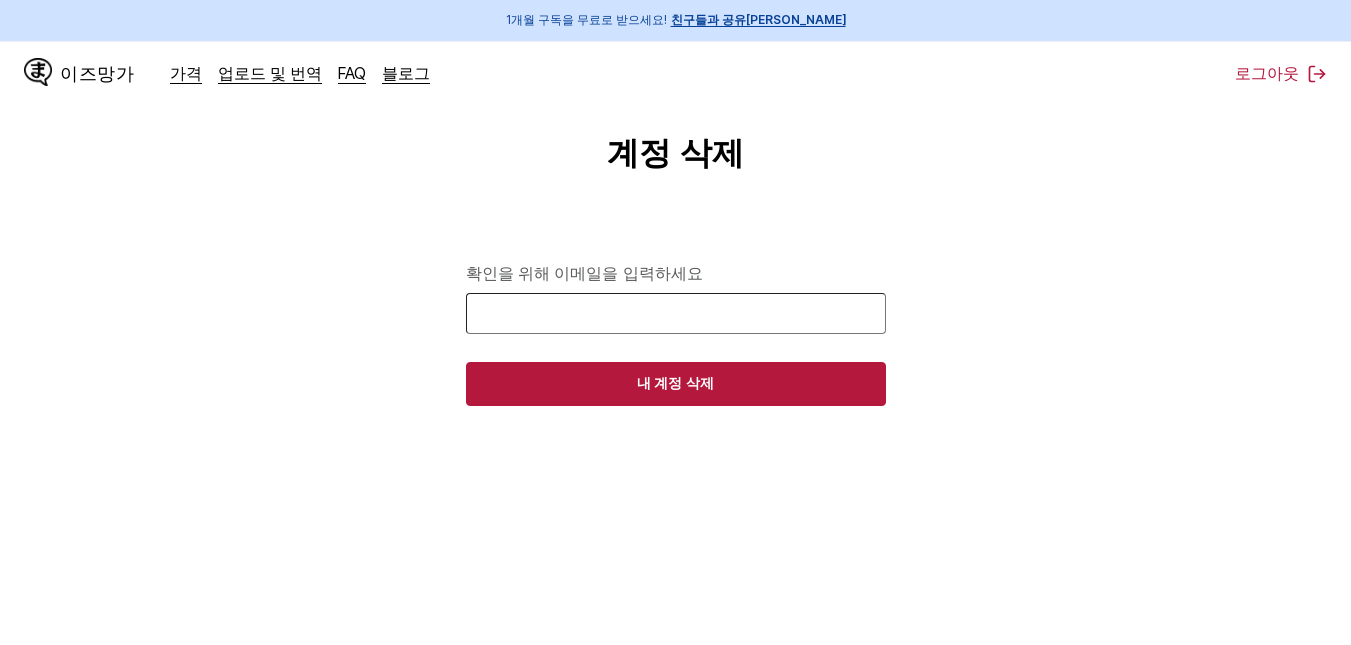 click on "확인을 위해 이메일을 입력하세요" at bounding box center [676, 313] 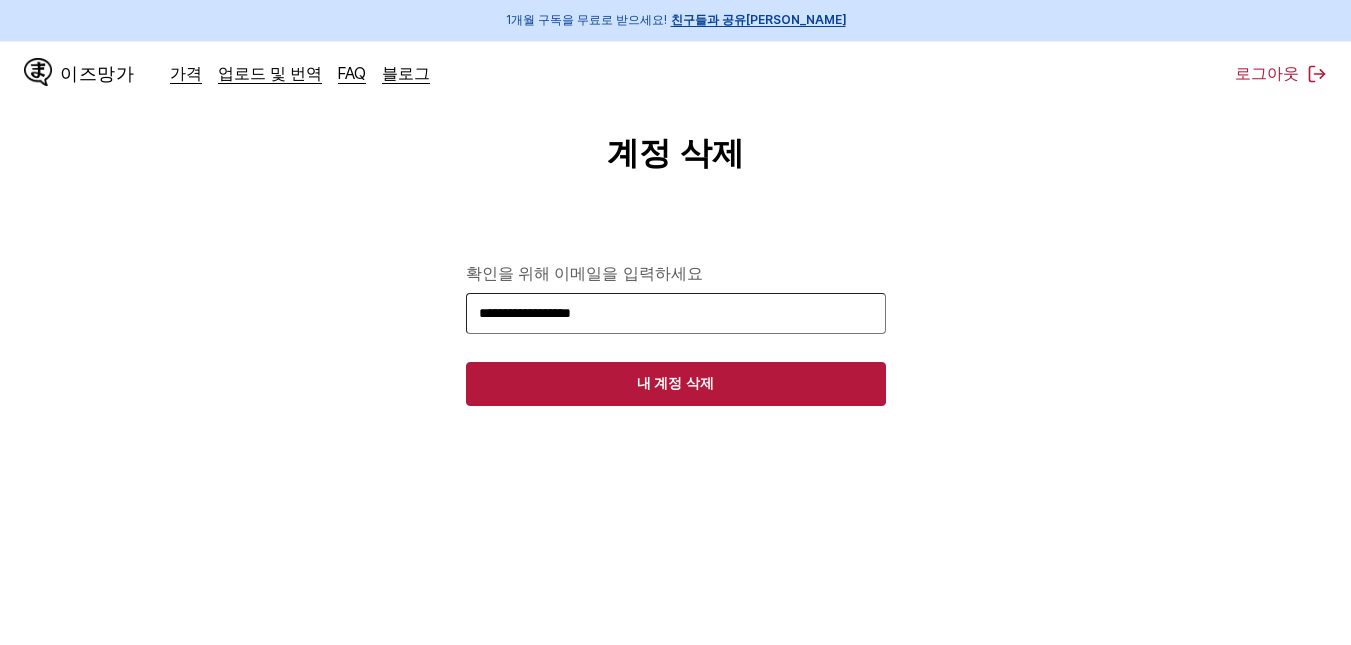 click on "**********" at bounding box center [676, 313] 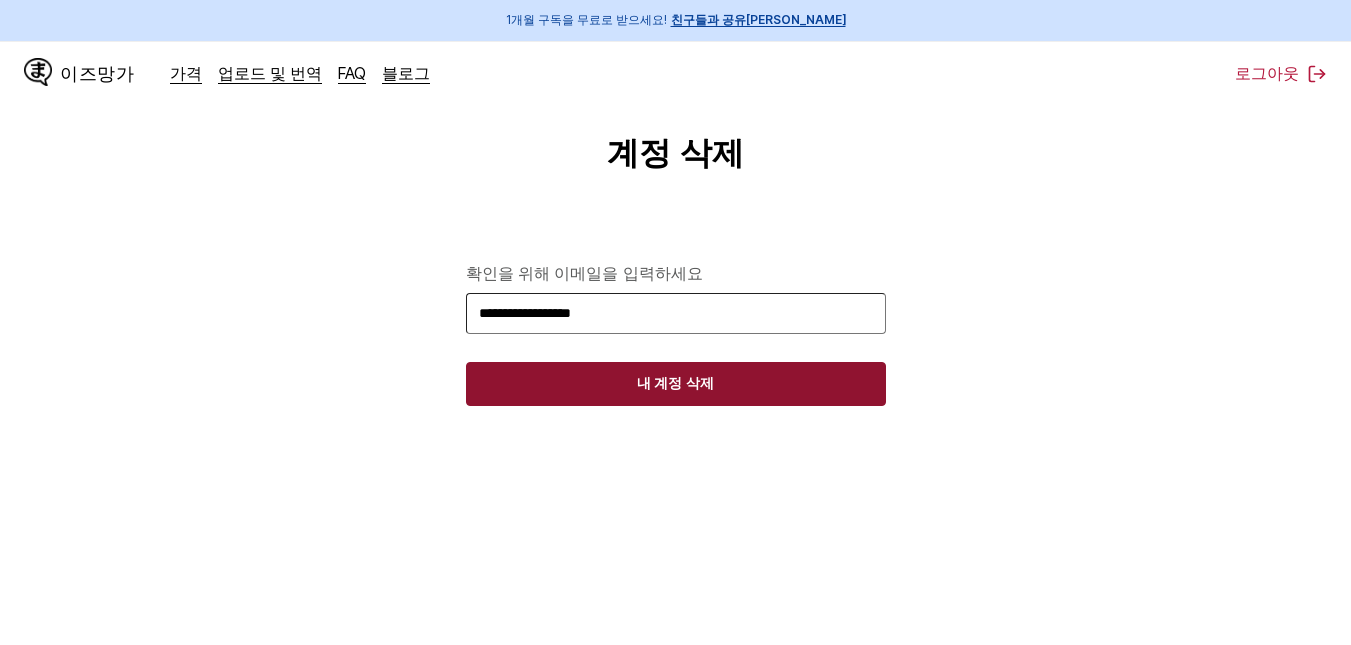 click on "내 계정 삭제" at bounding box center (676, 384) 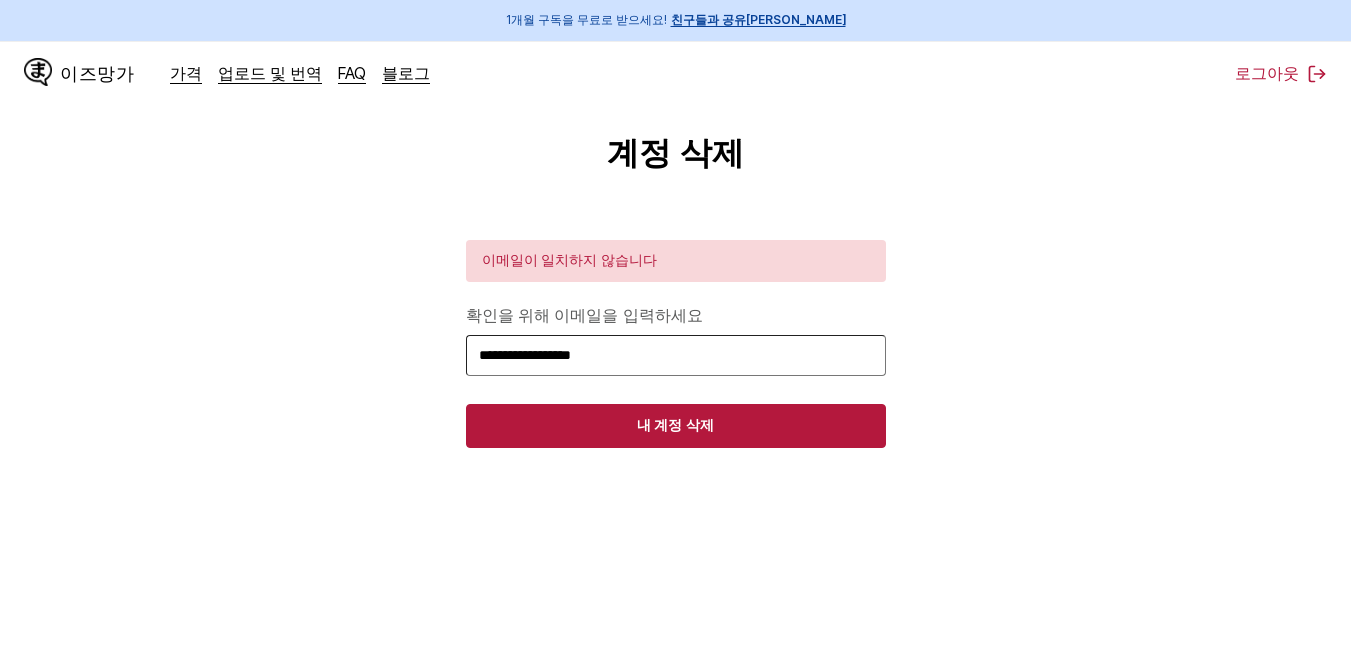 drag, startPoint x: 728, startPoint y: 362, endPoint x: 0, endPoint y: 472, distance: 736.26355 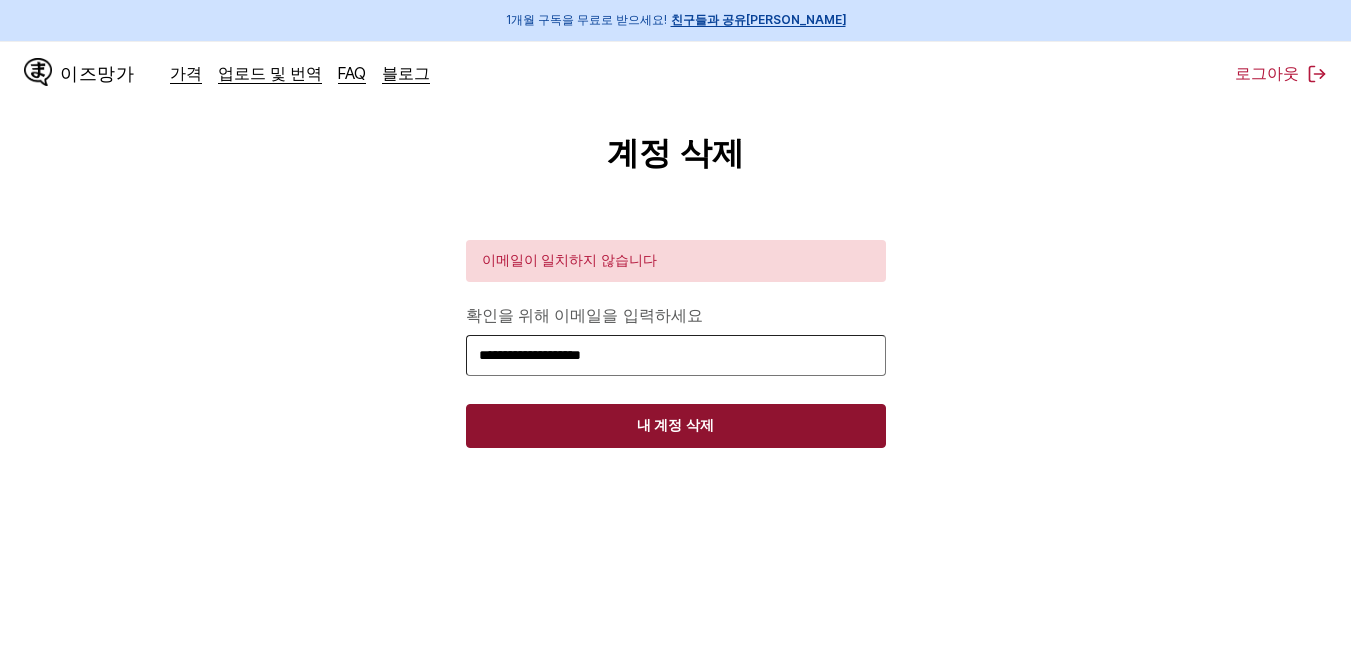 type on "**********" 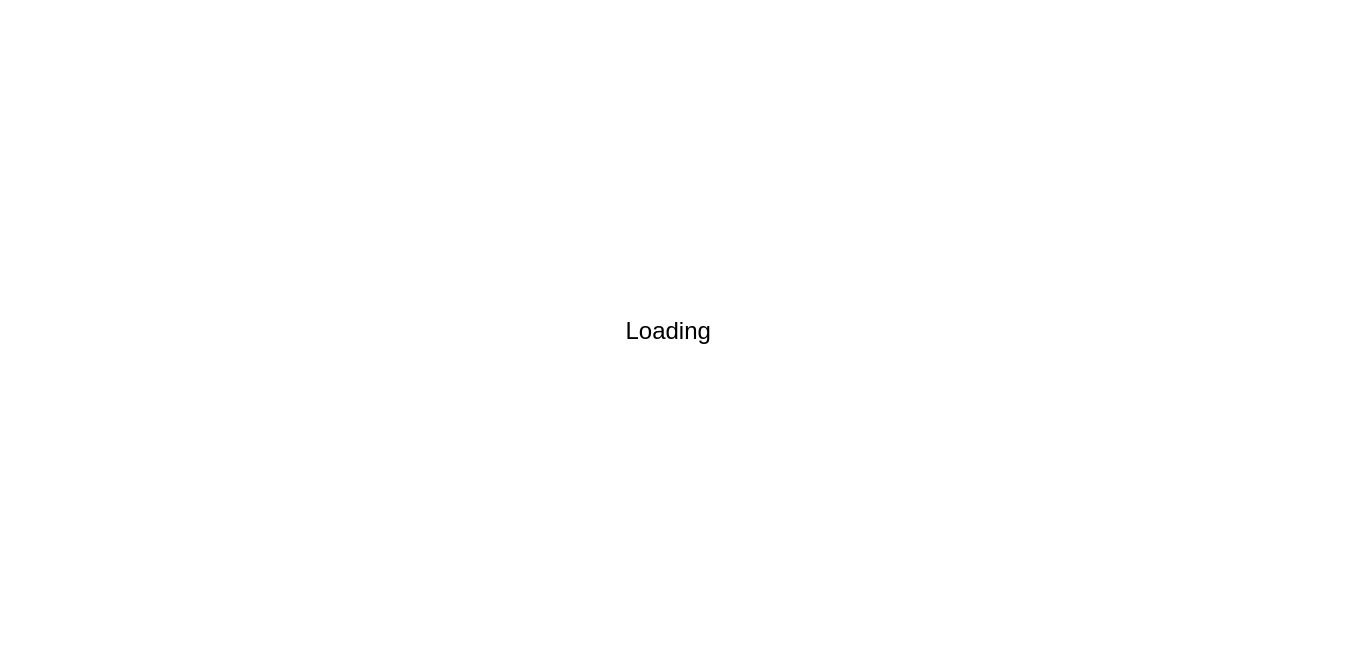 scroll, scrollTop: 0, scrollLeft: 0, axis: both 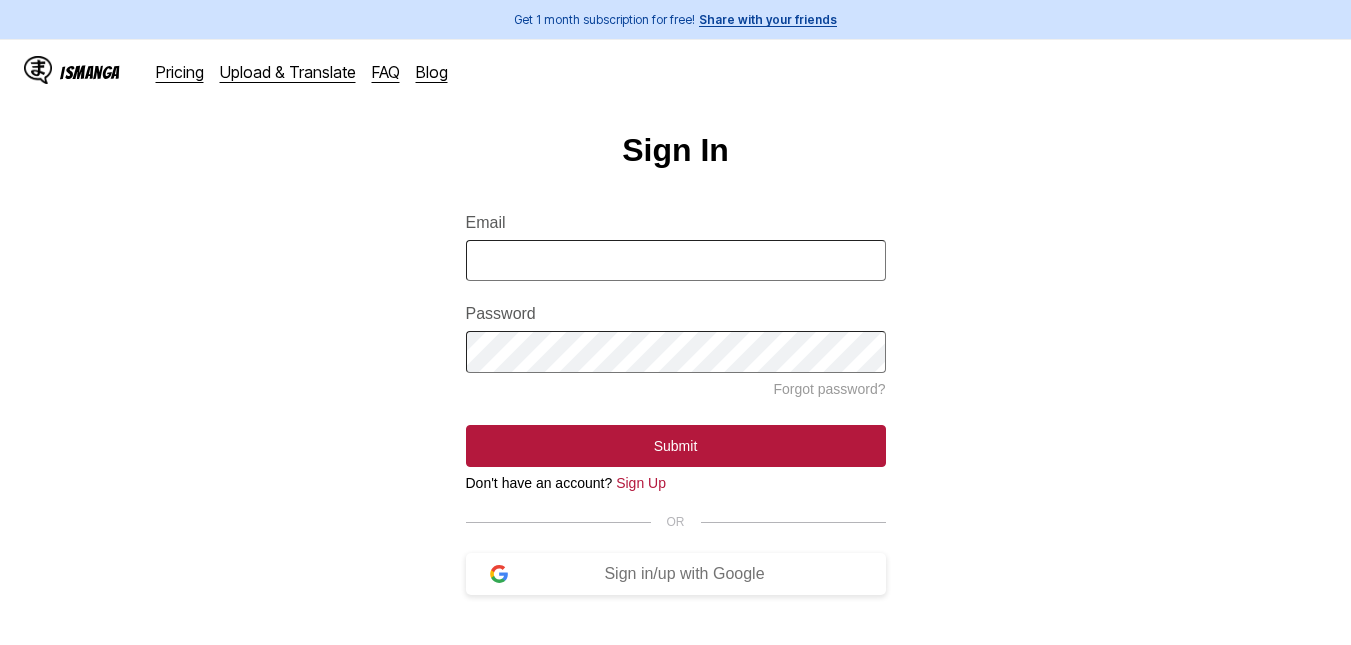 click on "Email" at bounding box center [676, 223] 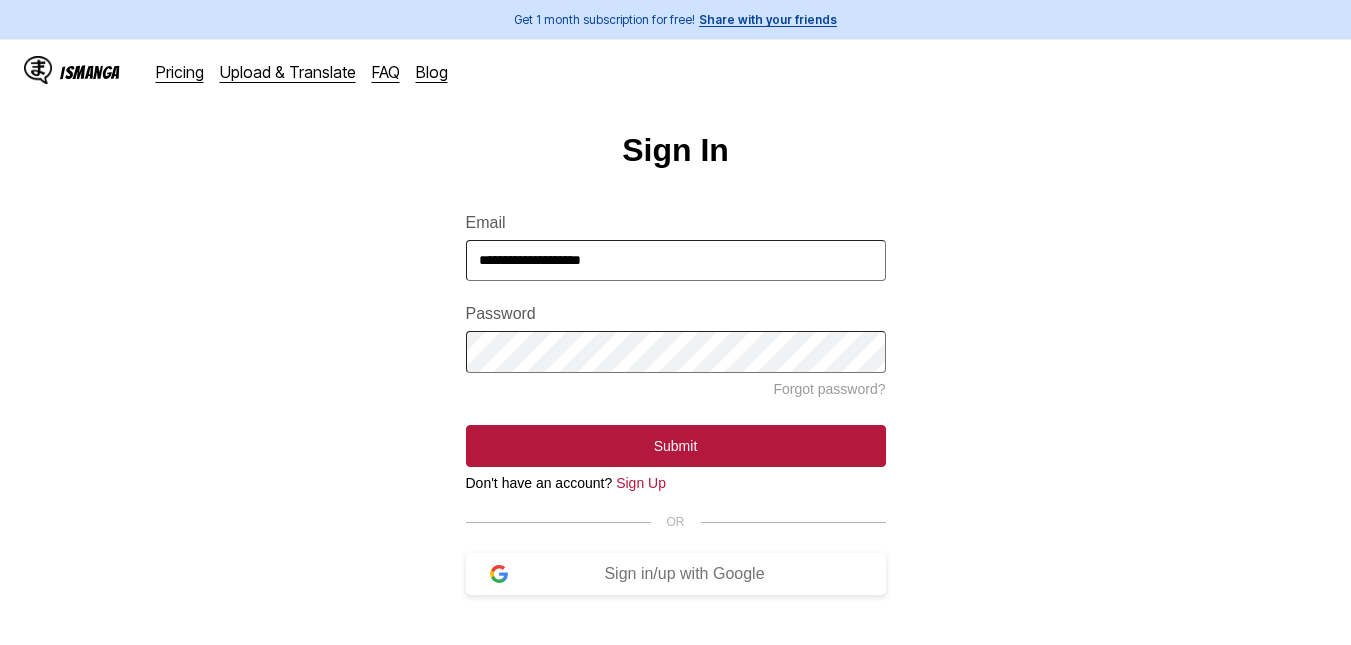 type on "**********" 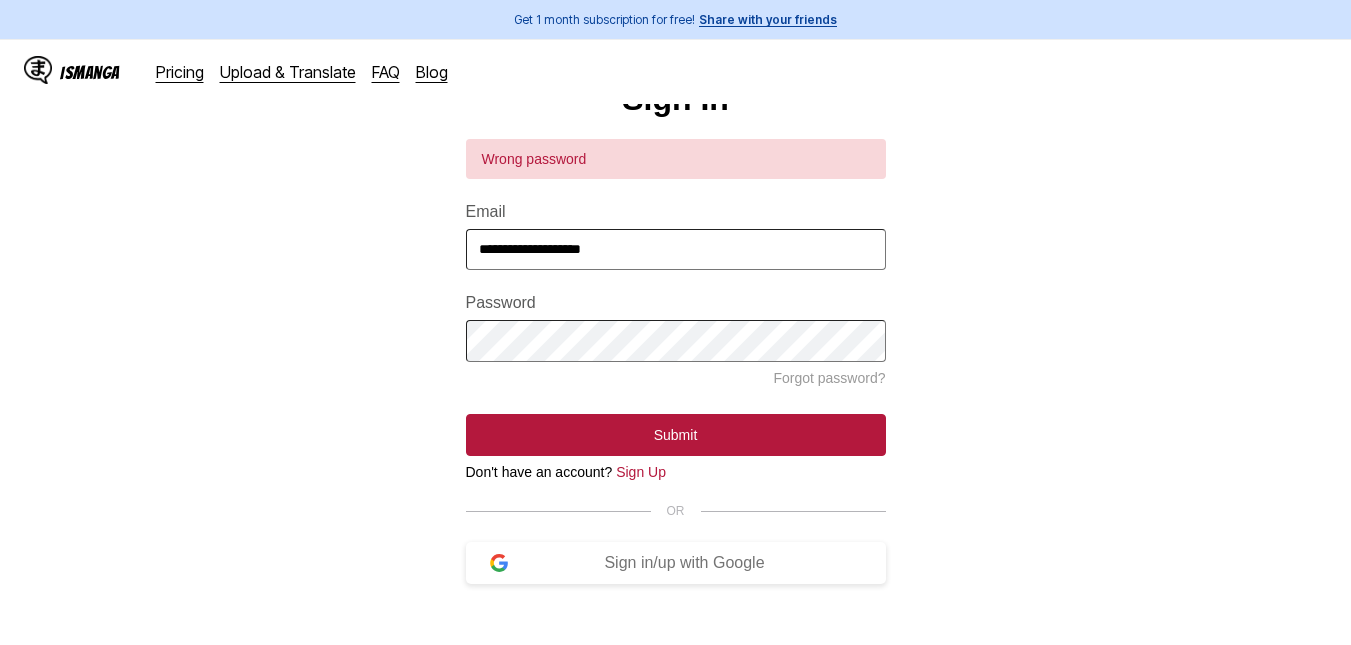 scroll, scrollTop: 100, scrollLeft: 0, axis: vertical 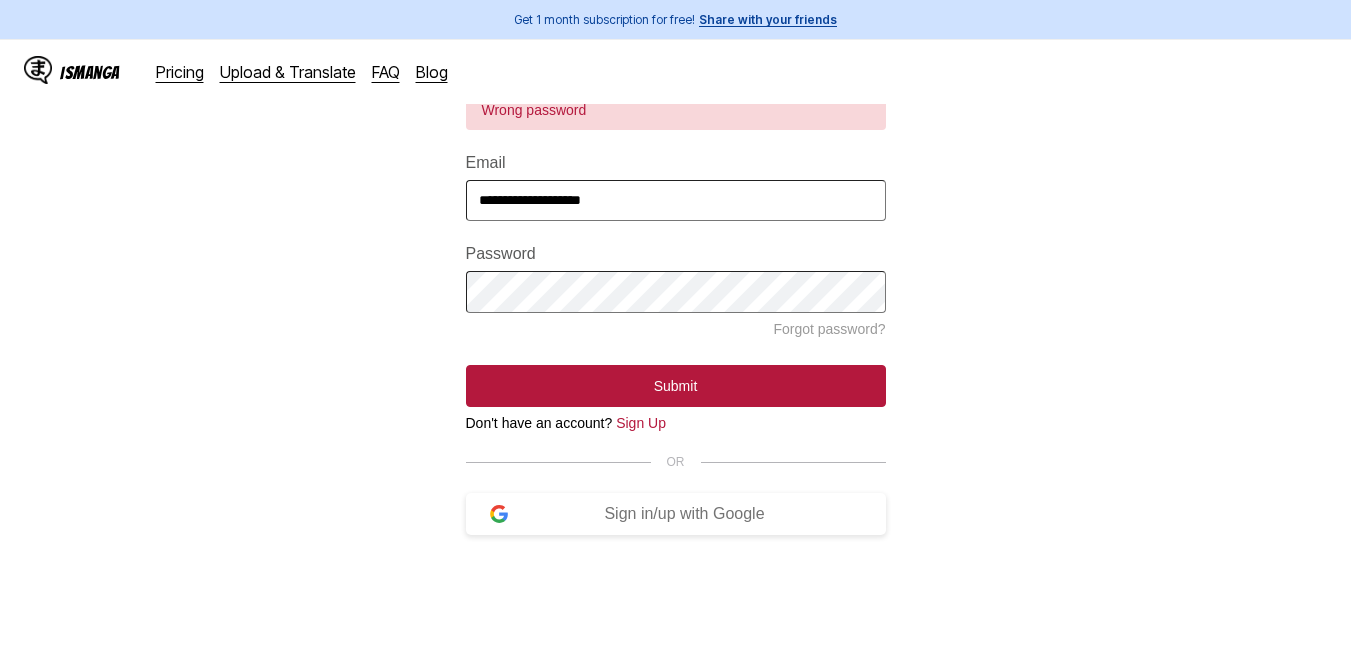 click on "Submit" at bounding box center [676, 386] 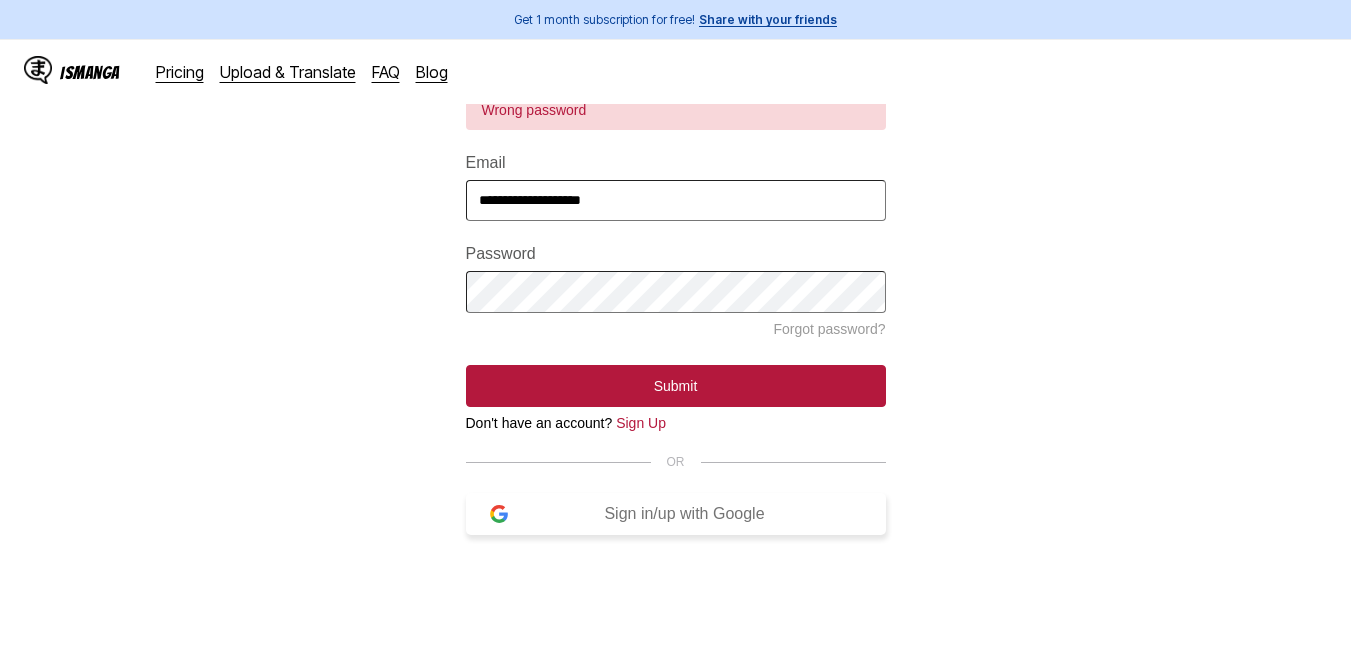 click on "Sign in/up with Google" at bounding box center (685, 514) 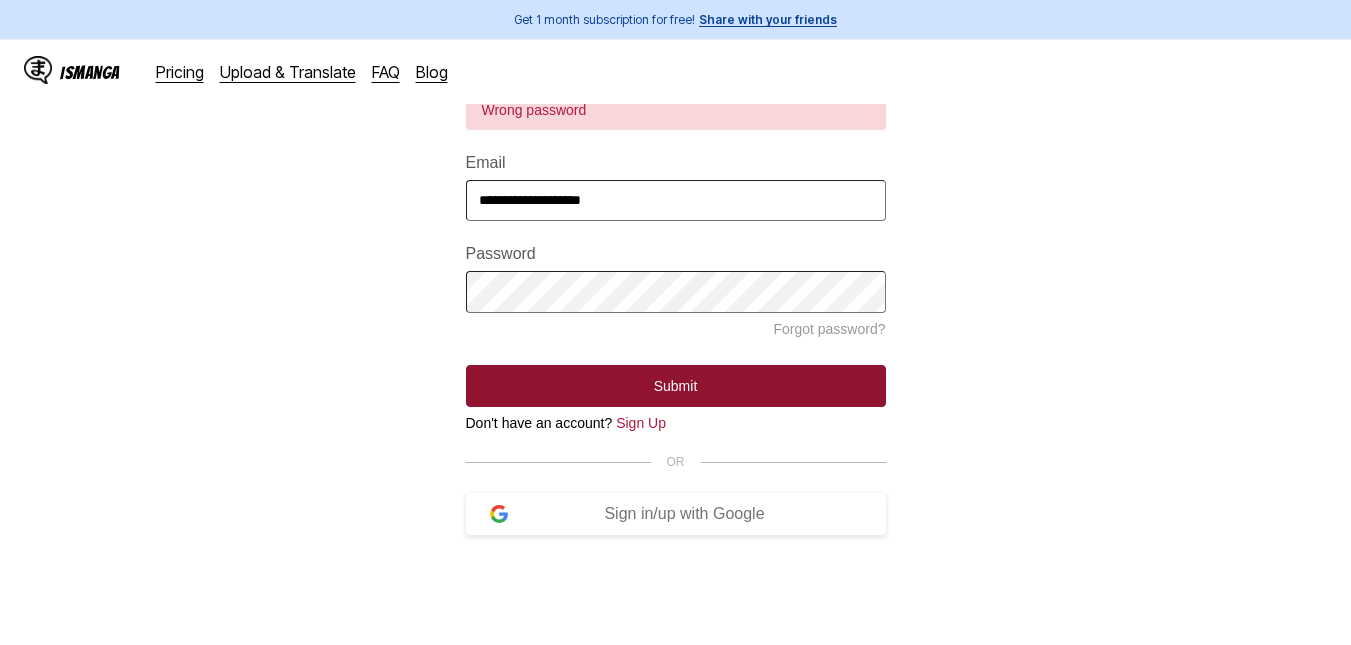 scroll, scrollTop: 0, scrollLeft: 0, axis: both 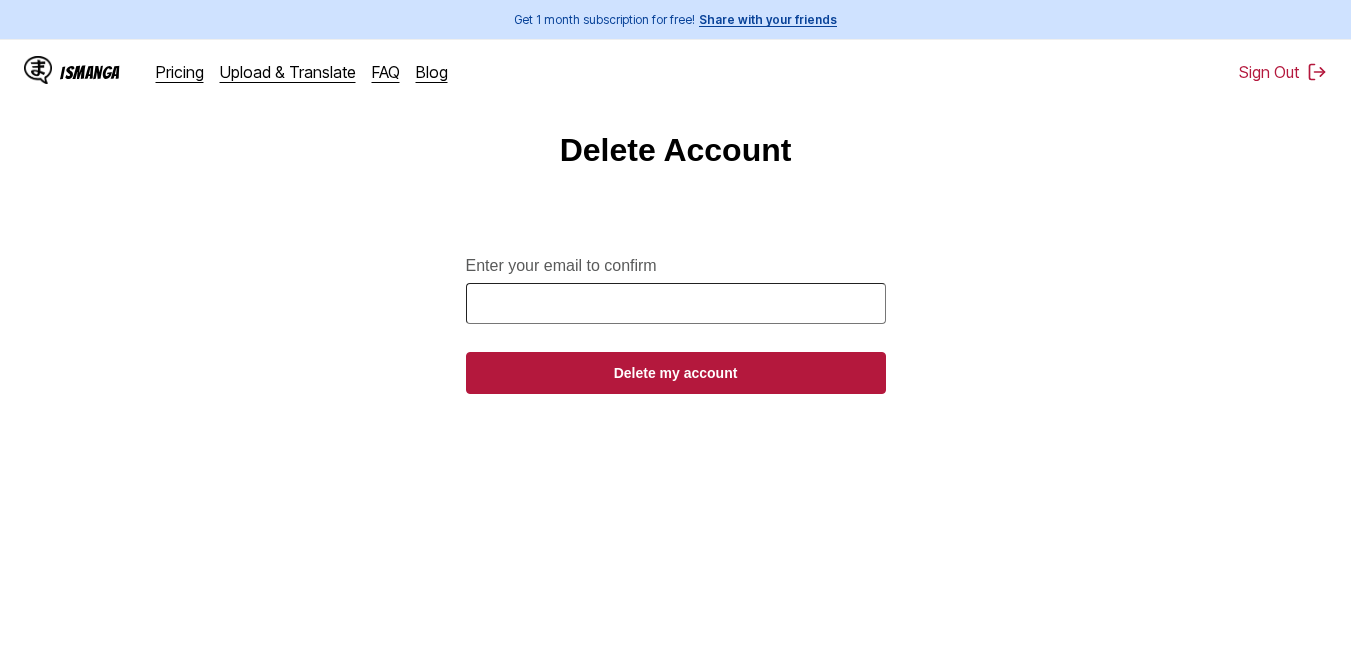 drag, startPoint x: 1088, startPoint y: 255, endPoint x: 338, endPoint y: 435, distance: 771.2976 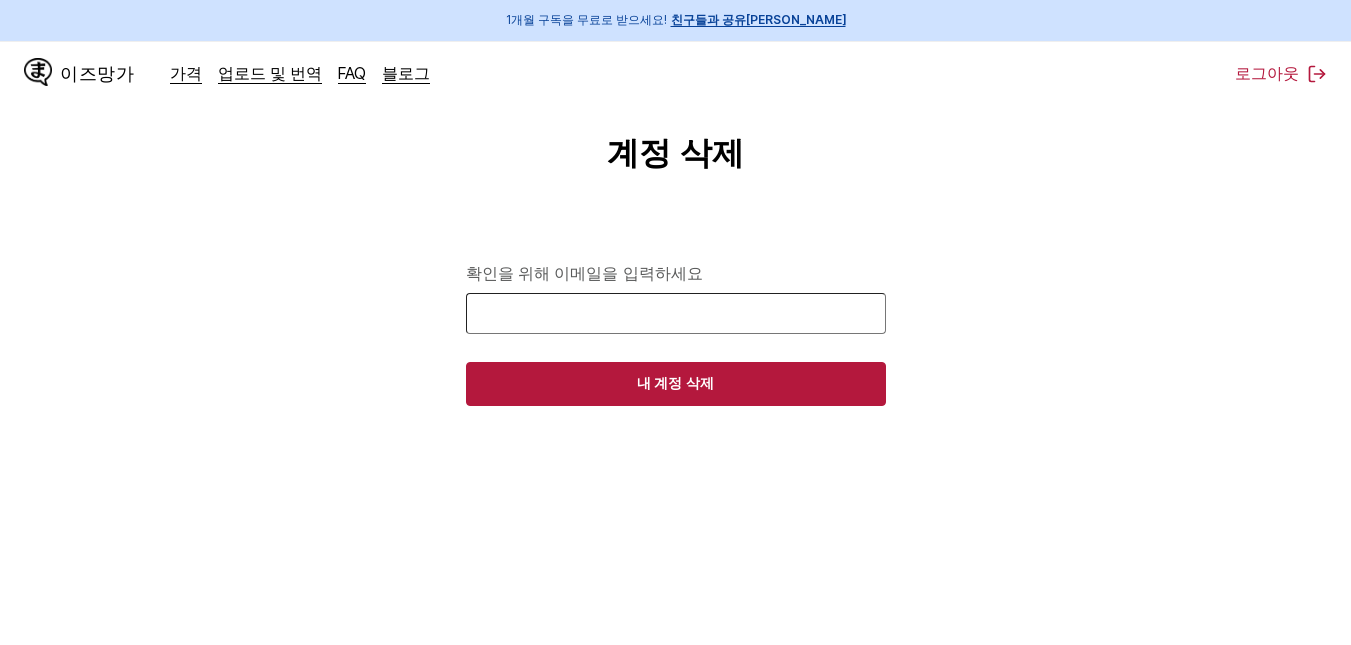click on "확인을 위해 이메일을 입력하세요" at bounding box center (676, 313) 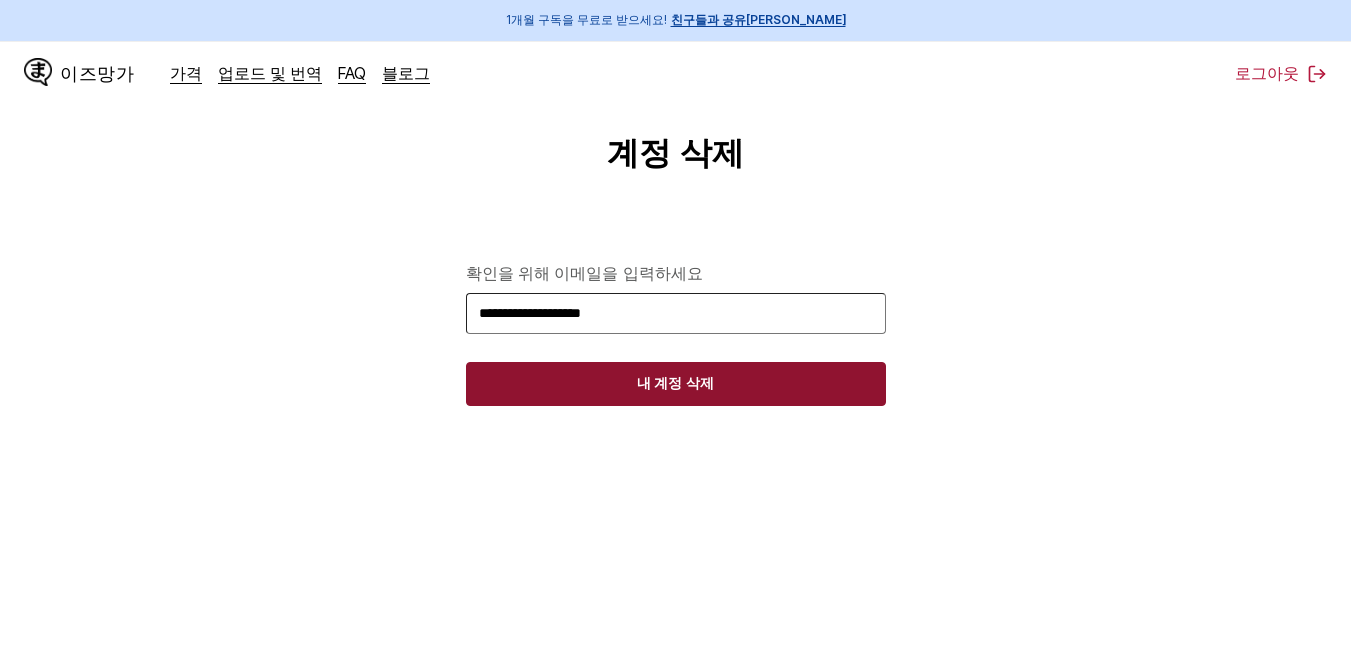 type on "**********" 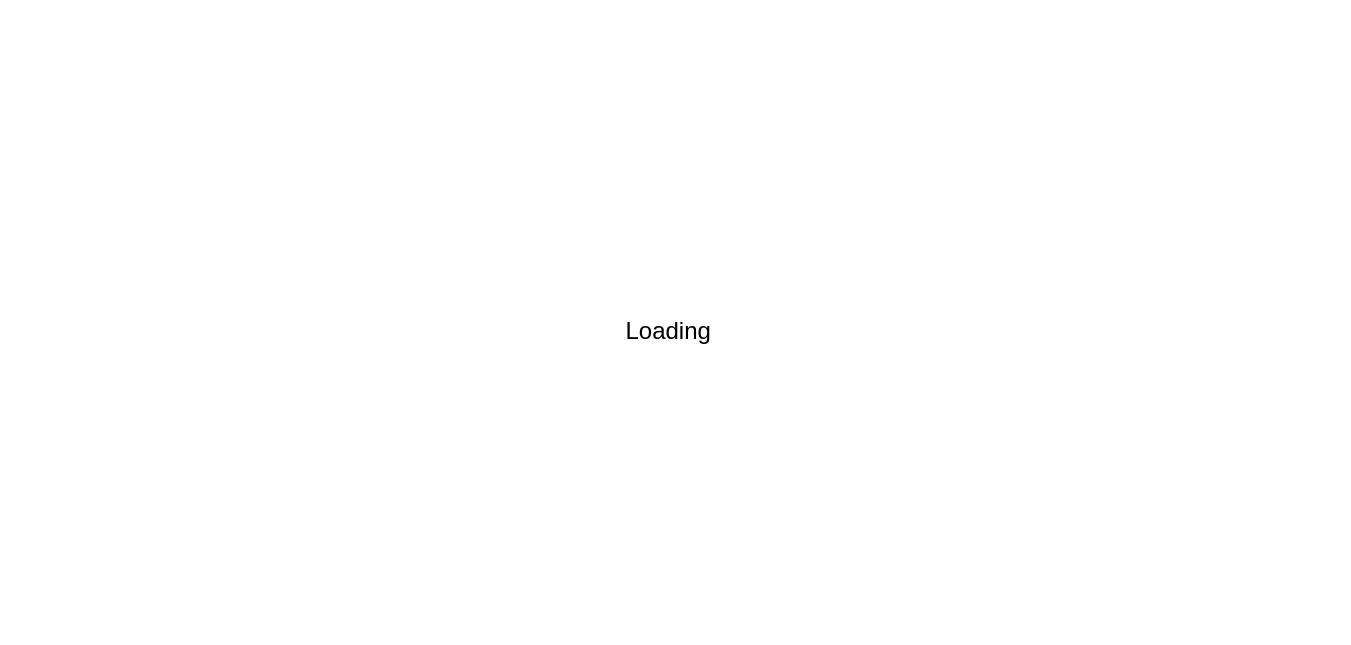 scroll, scrollTop: 0, scrollLeft: 0, axis: both 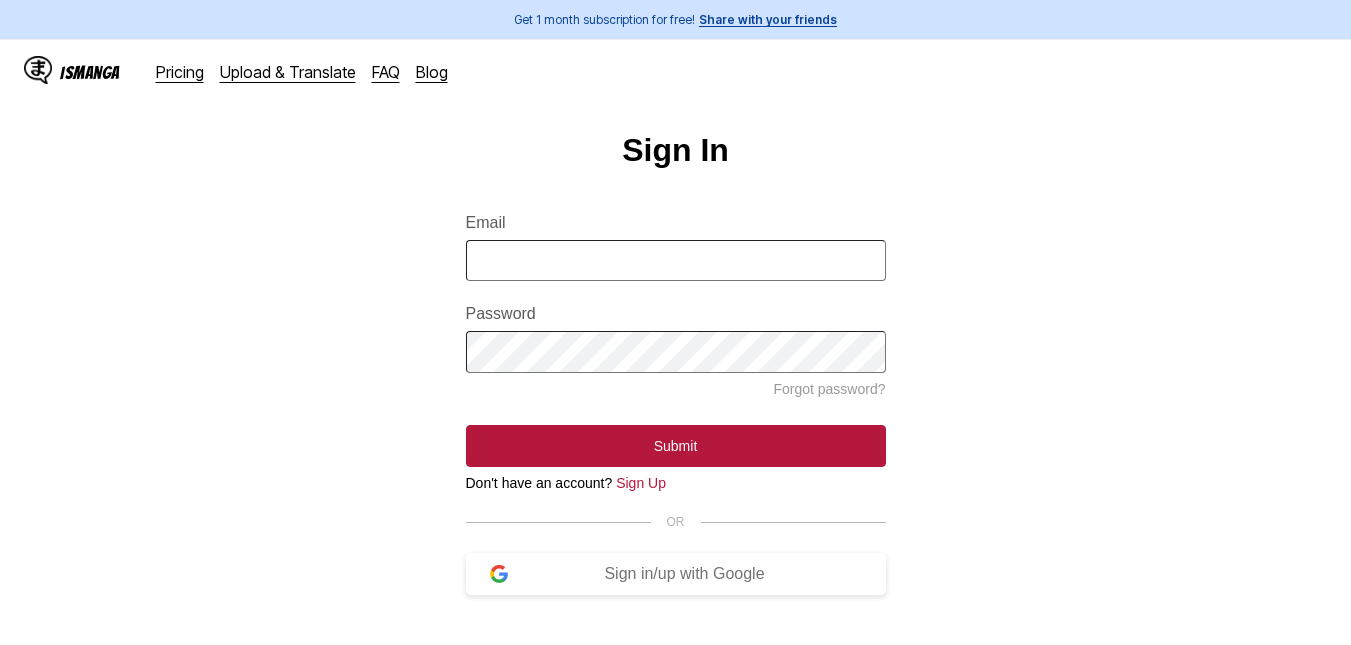 click on "Sign In Email Password Forgot password? Submit Don't have an account? Sign Up OR Sign in/up with Google" at bounding box center (675, 422) 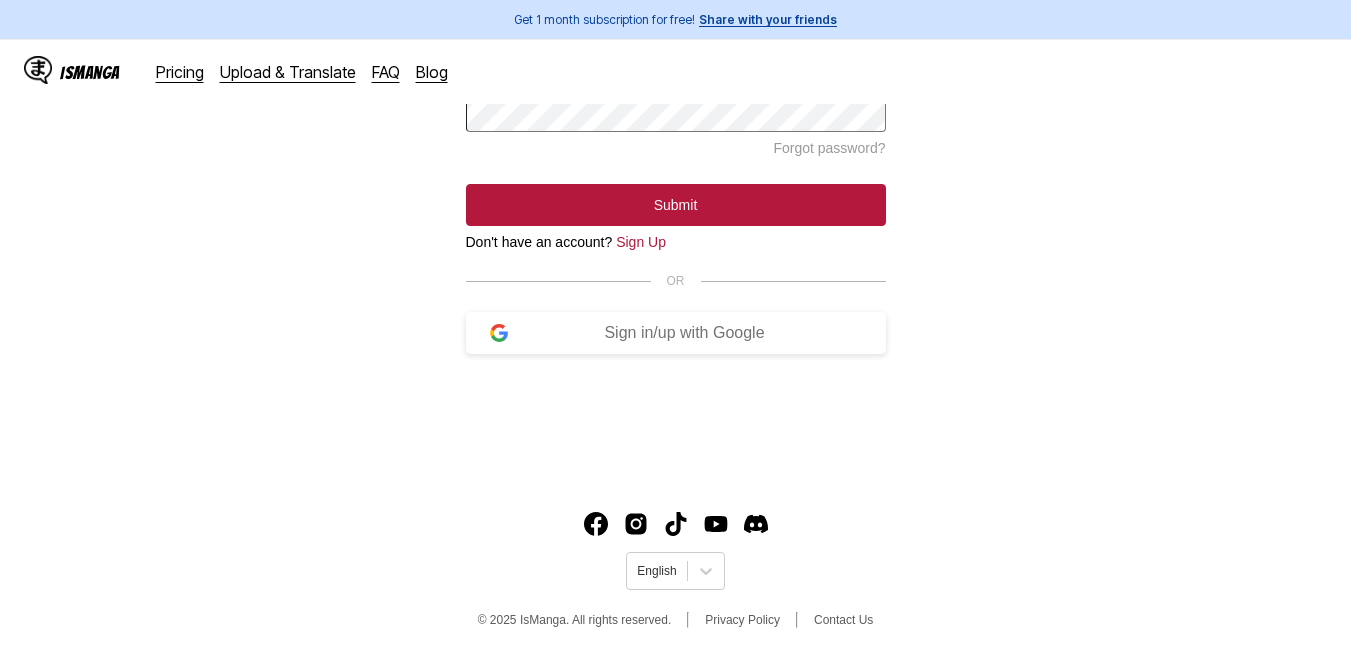 scroll, scrollTop: 254, scrollLeft: 0, axis: vertical 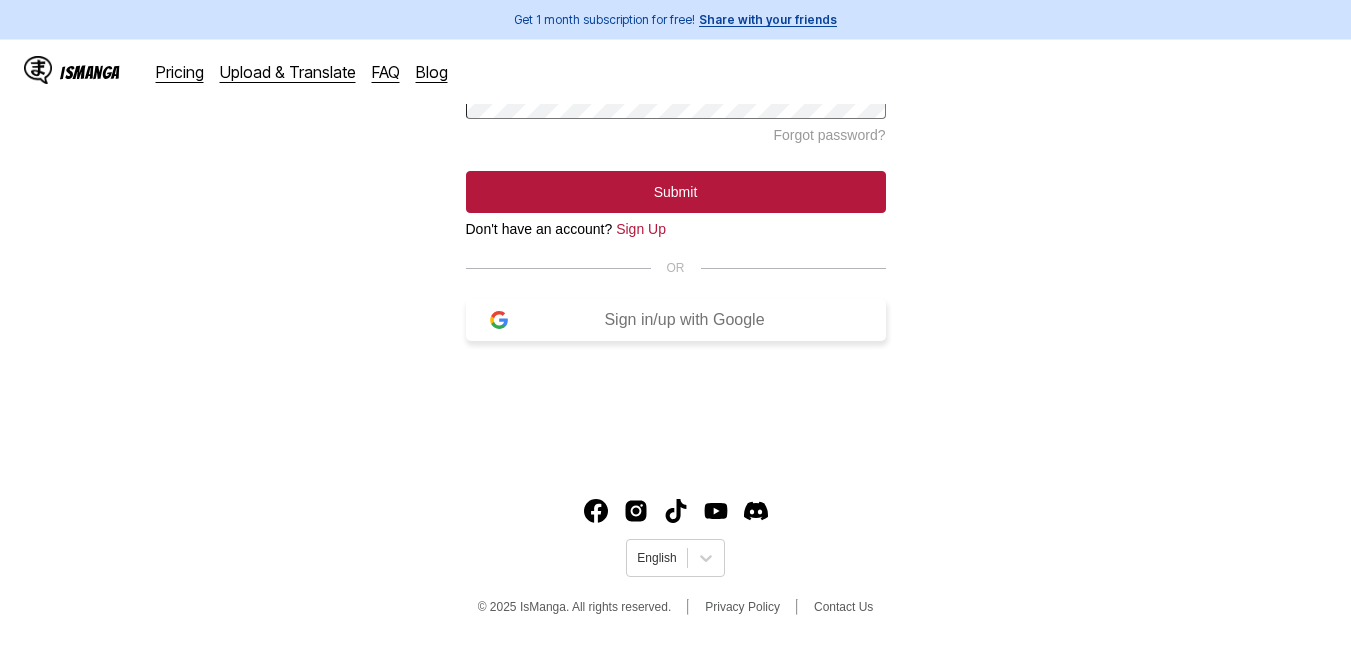 click on "Sign in/up with Google" at bounding box center (685, 320) 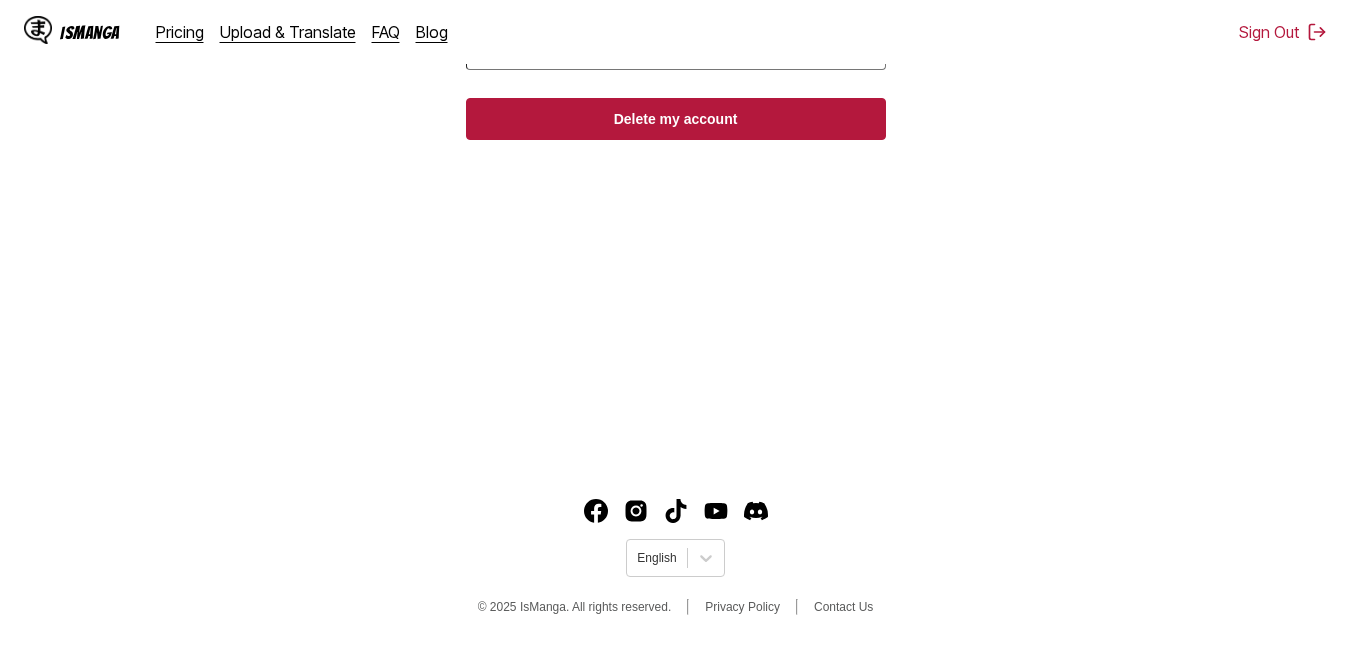 scroll, scrollTop: 0, scrollLeft: 0, axis: both 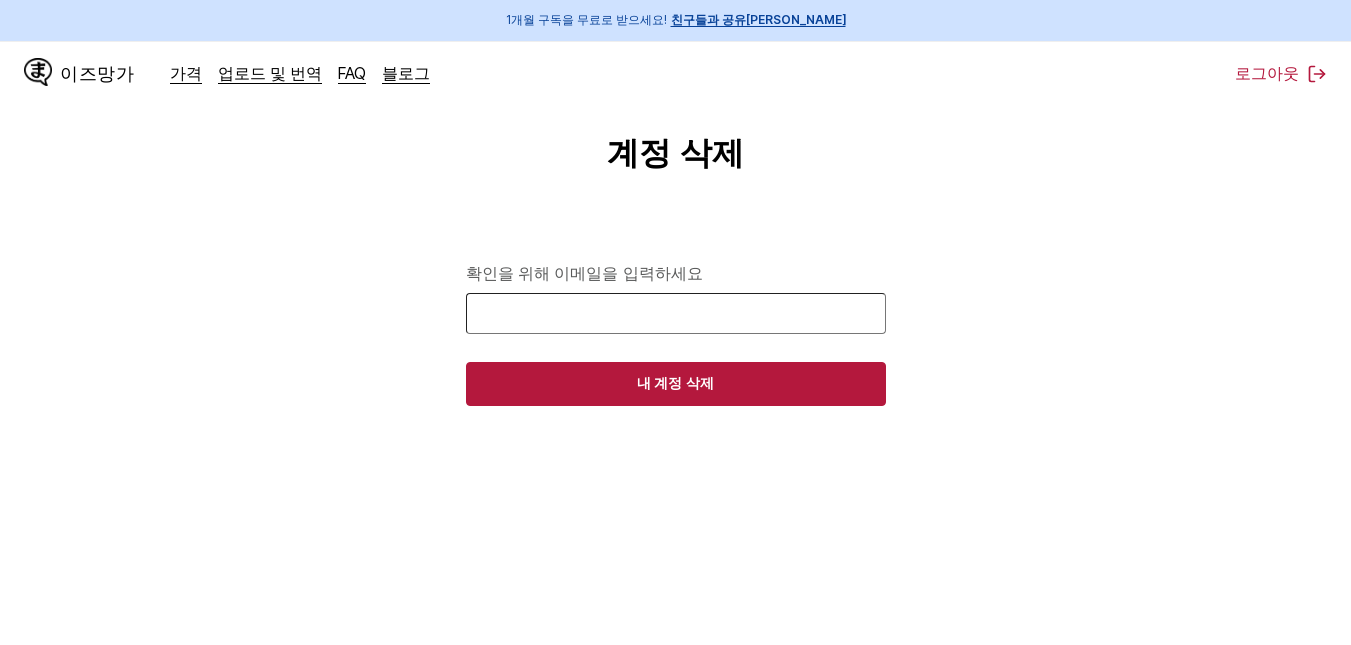 click on "계정 삭제 확인을 위해 이메일을 입력하세요 내 계정 삭제" at bounding box center [675, 422] 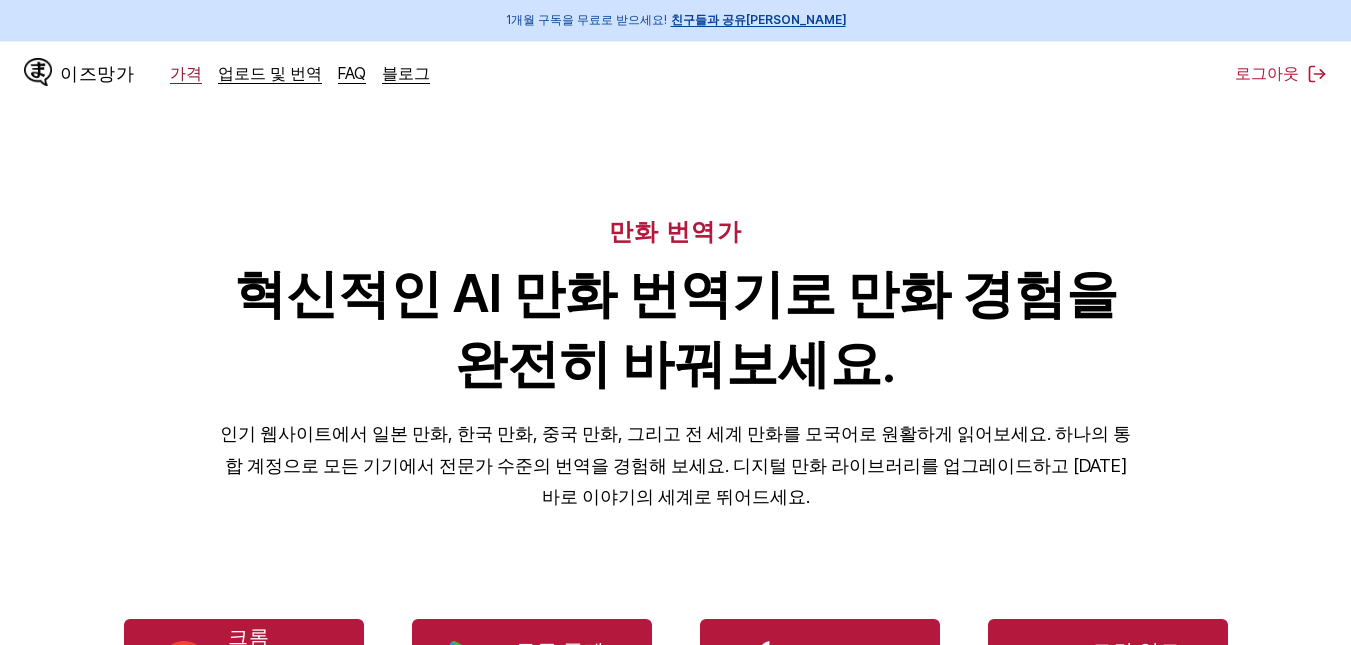 drag, startPoint x: 658, startPoint y: 248, endPoint x: 190, endPoint y: 83, distance: 496.23483 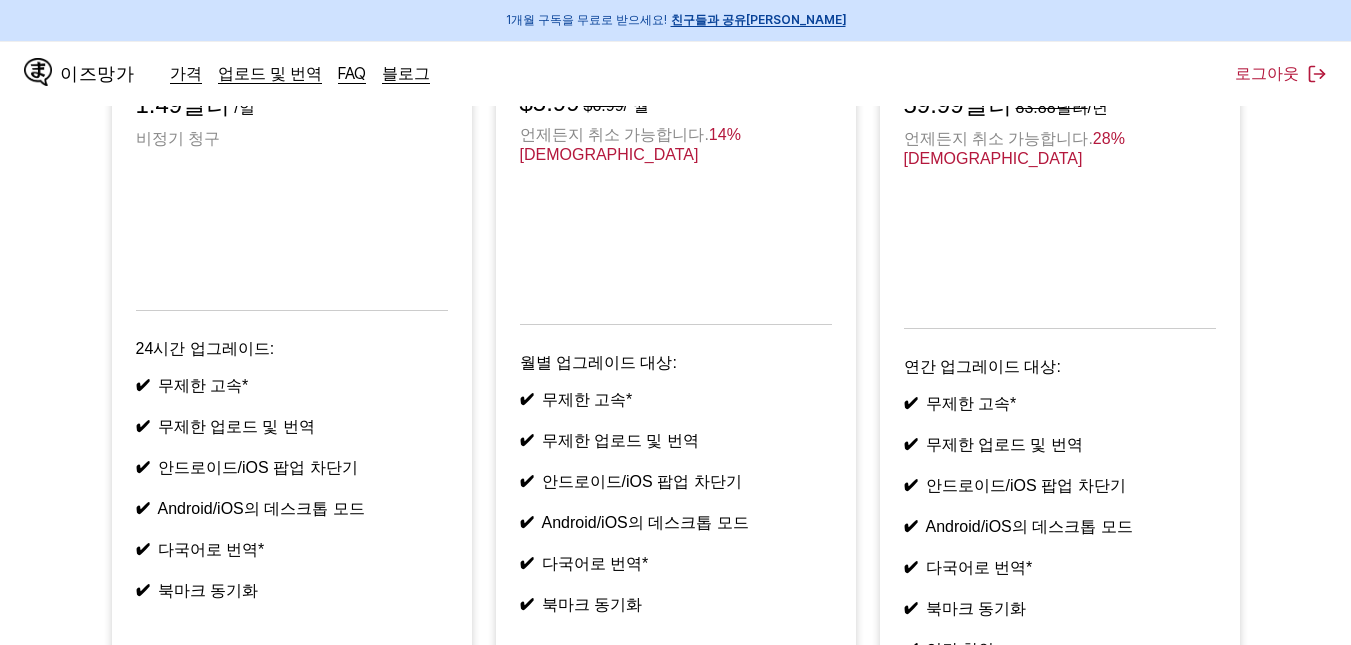 scroll, scrollTop: 300, scrollLeft: 0, axis: vertical 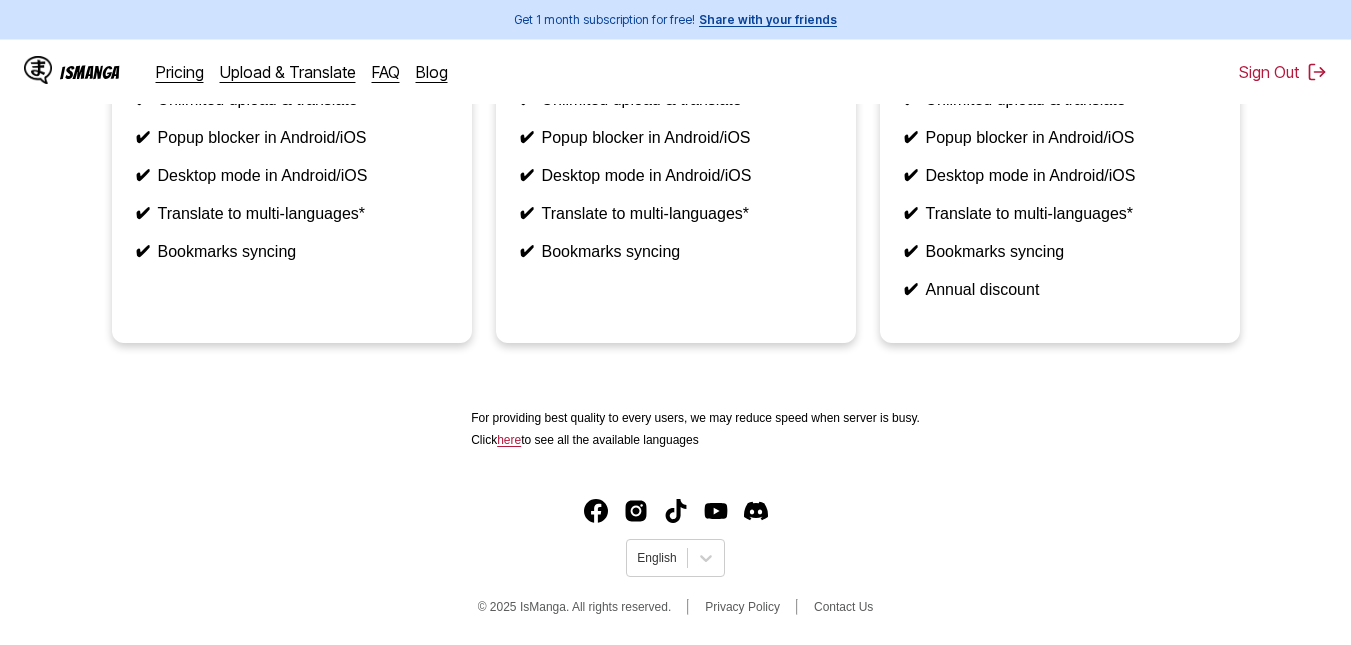 click on "Premium One Day $1.49 / day Non-recurring billing 24 hrs upgrades for: ✔ Unlimited high speed* ✔ Unlimited upload & translate ✔ Popup blocker in Android/iOS ✔ Desktop mode in Android/iOS ✔ Translate to multi-languages* ✔ Bookmarks syncing Limited Time Premium Monthly $5.99 $6.99 / month Cancel anytime.  Save 14% Monthly upgrades for: ✔ Unlimited high speed* ✔ Unlimited upload & translate ✔ Popup blocker in Android/iOS ✔ Desktop mode in Android/iOS ✔ Translate to multi-languages* ✔ Bookmarks syncing Limited Time Premium Annual $59.99 $83.88 / year Cancel anytime.  Save 28% Annual upgrades for: ✔ Unlimited high speed* ✔ Unlimited upload & translate ✔ Popup blocker in Android/iOS ✔ Desktop mode in Android/iOS ✔ Translate to multi-languages* ✔ Bookmarks syncing ✔ Annual discount" at bounding box center [675, 18] 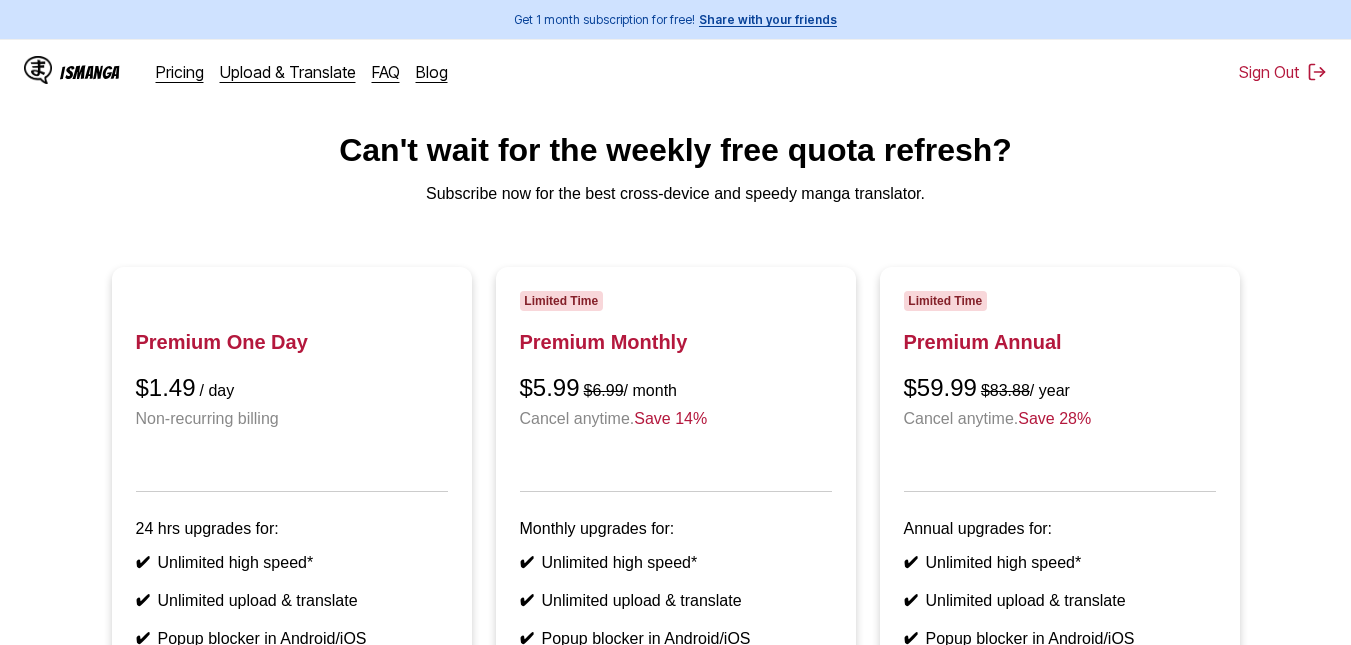 scroll, scrollTop: 0, scrollLeft: 0, axis: both 